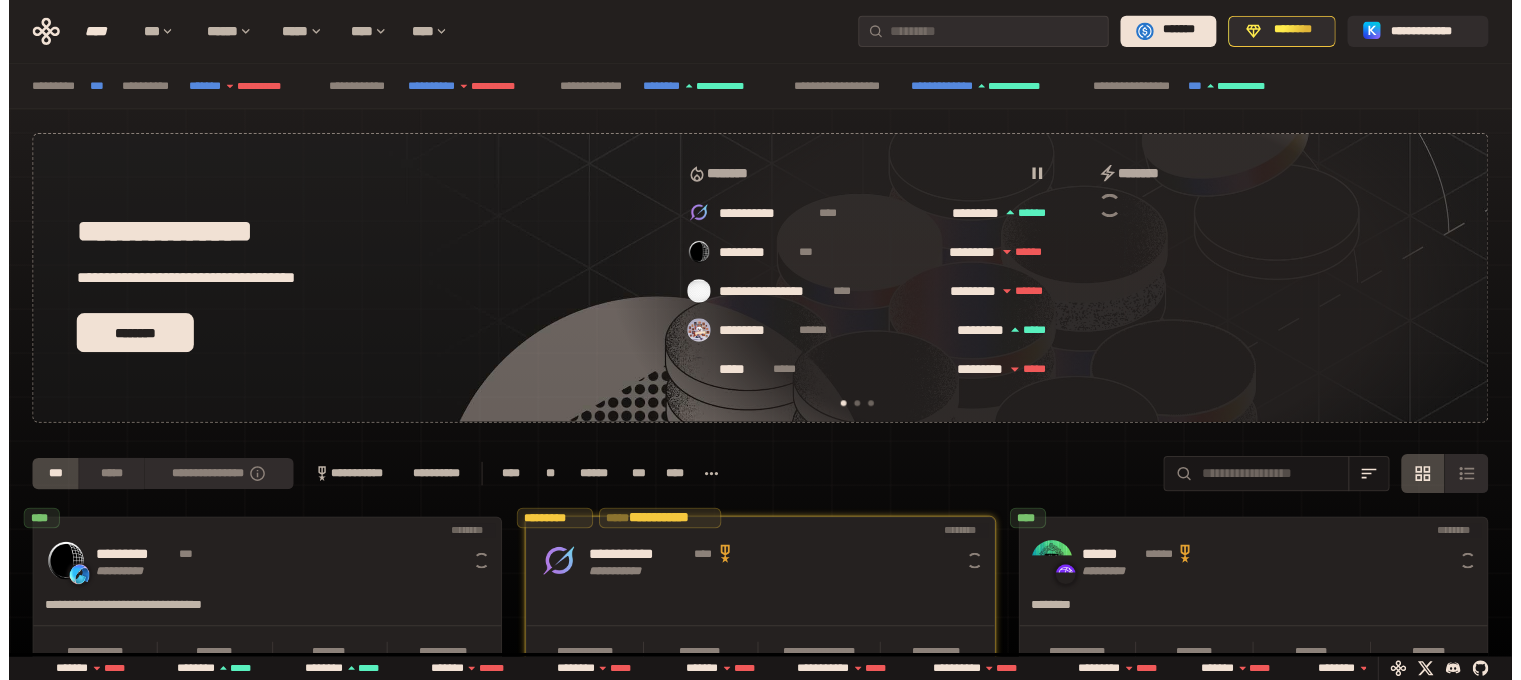 scroll, scrollTop: 0, scrollLeft: 0, axis: both 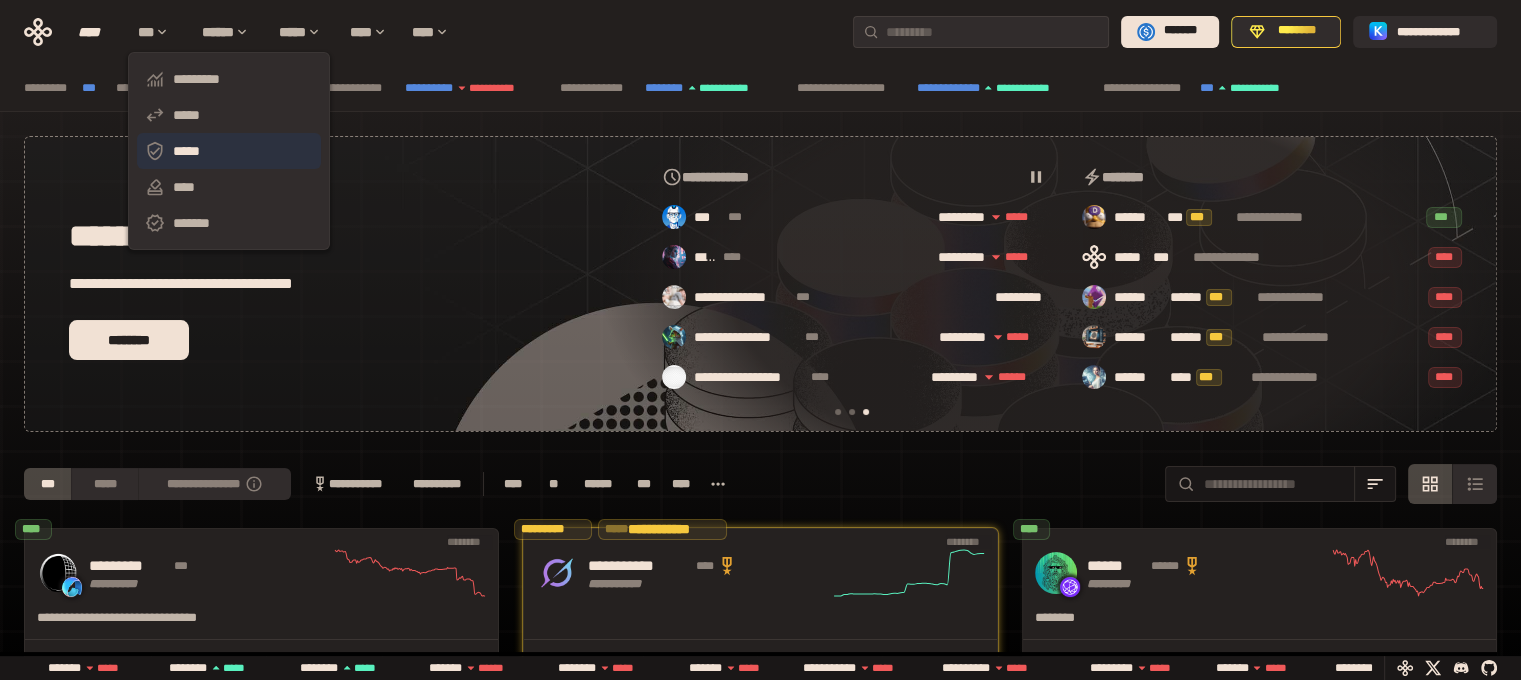 click on "*****" at bounding box center [229, 151] 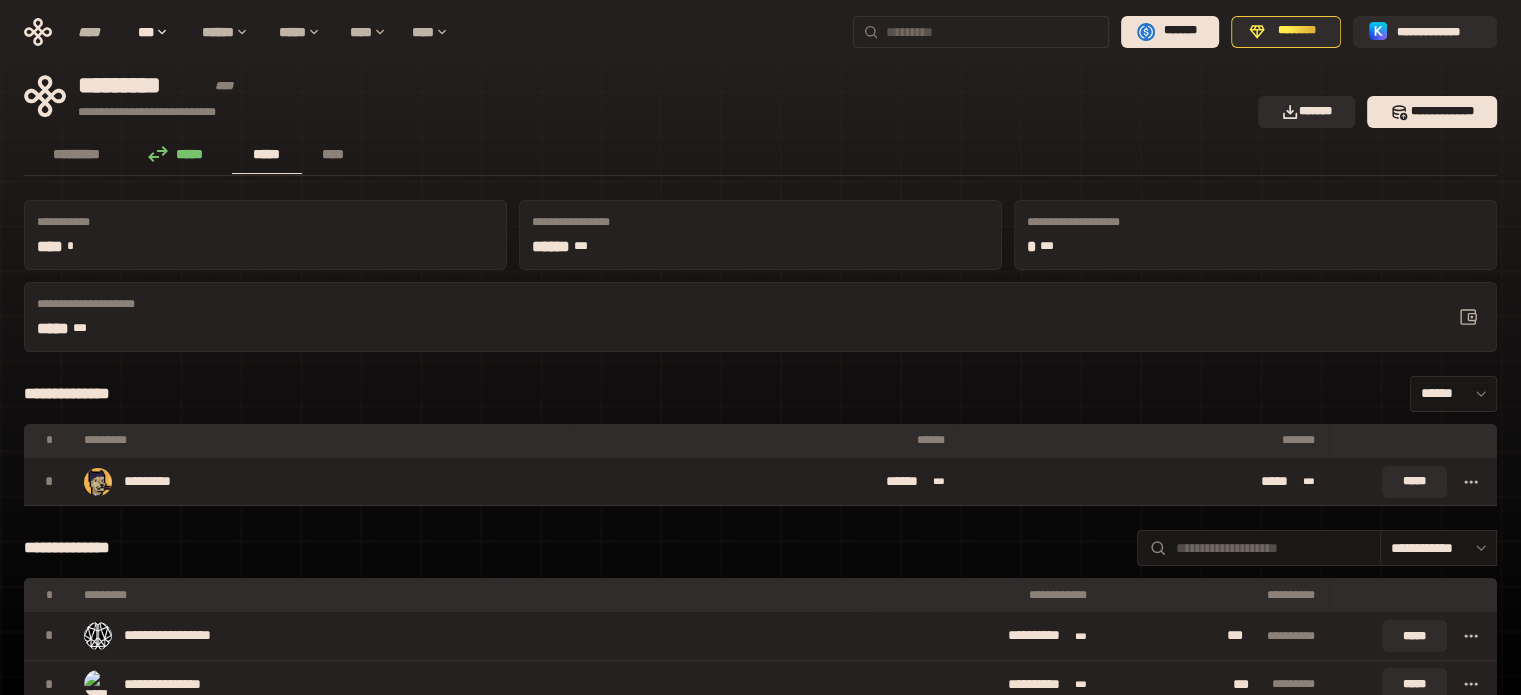 click at bounding box center [993, 32] 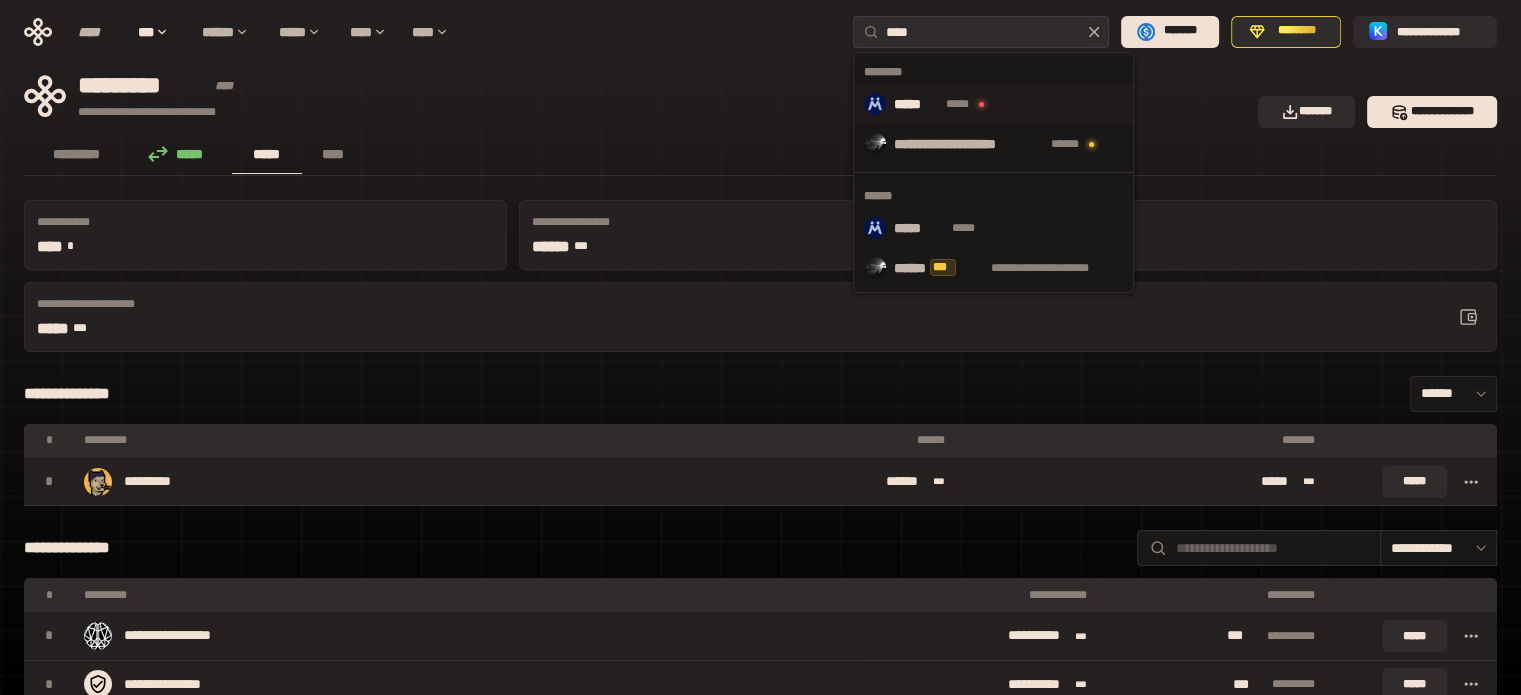 type on "****" 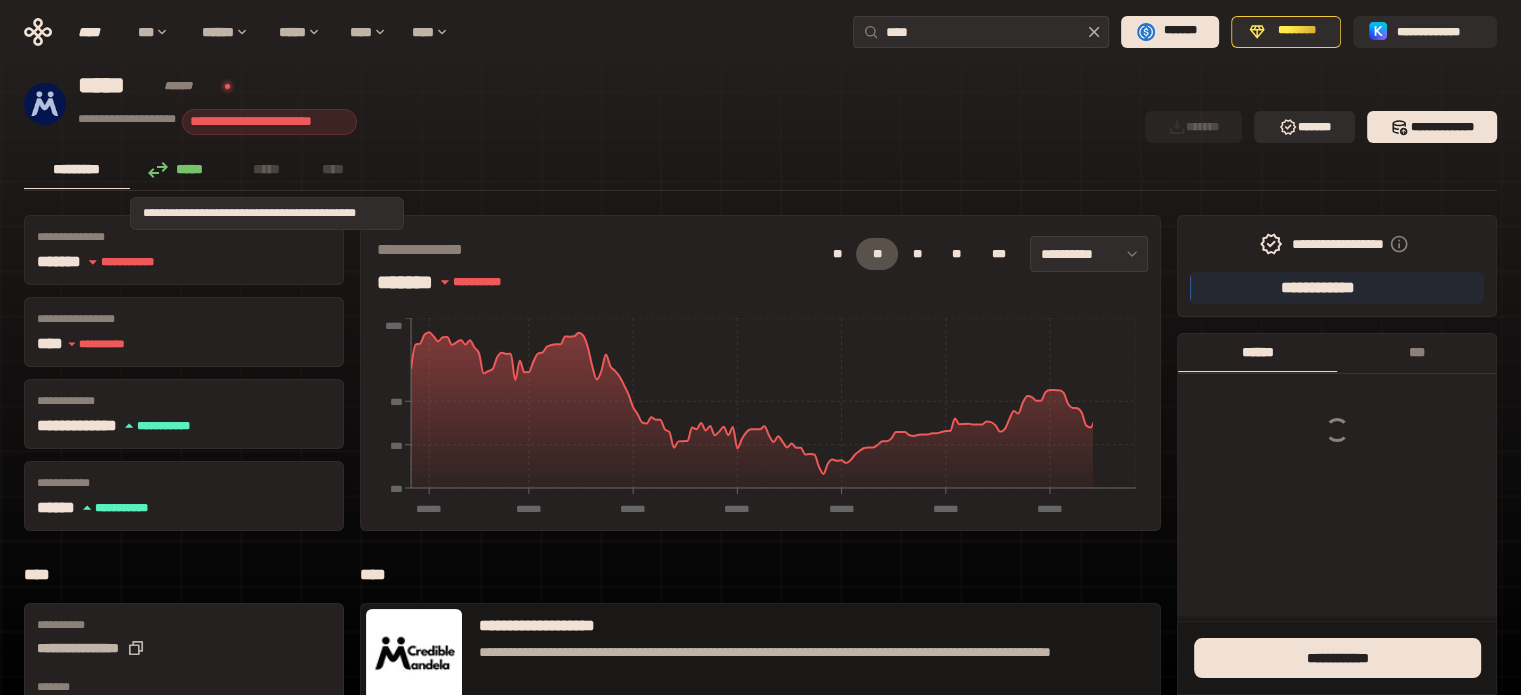 click on "*****" at bounding box center [267, 169] 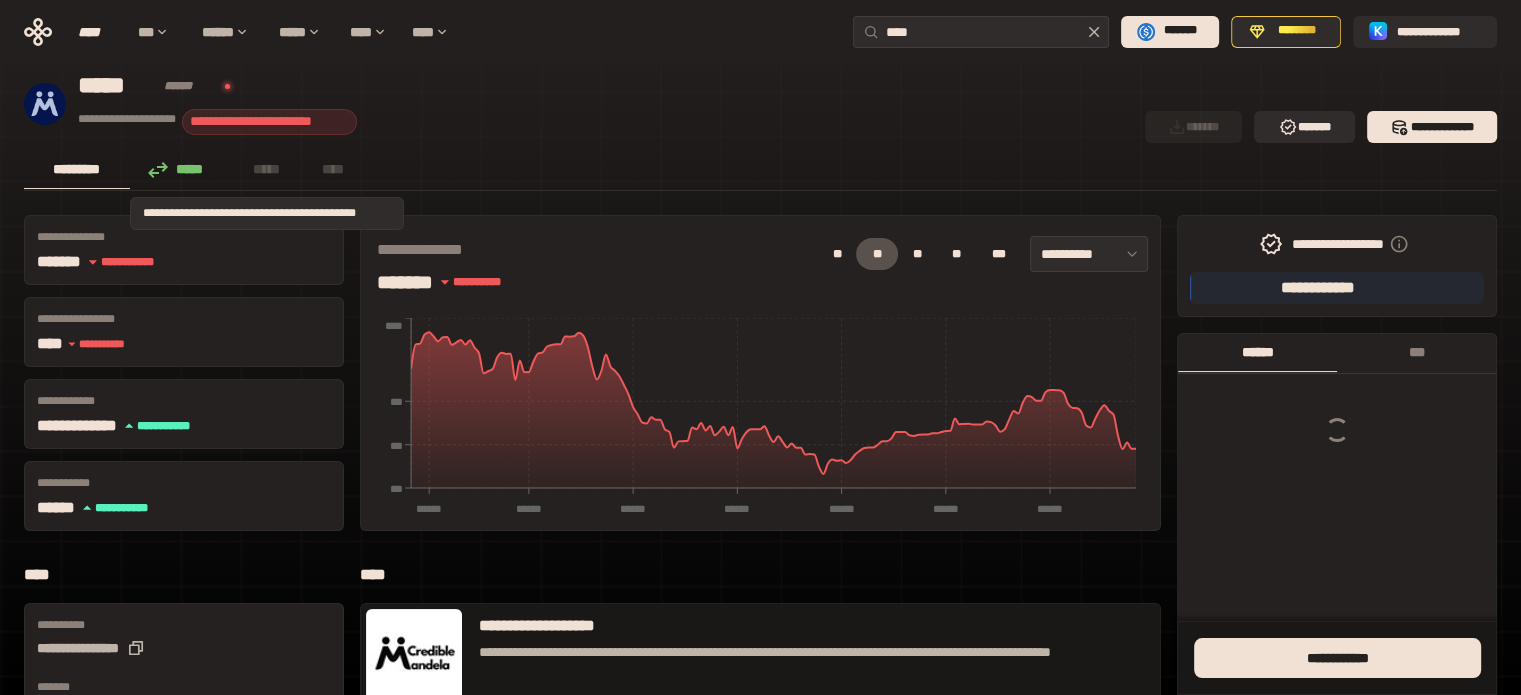 click on "*****" at bounding box center (267, 169) 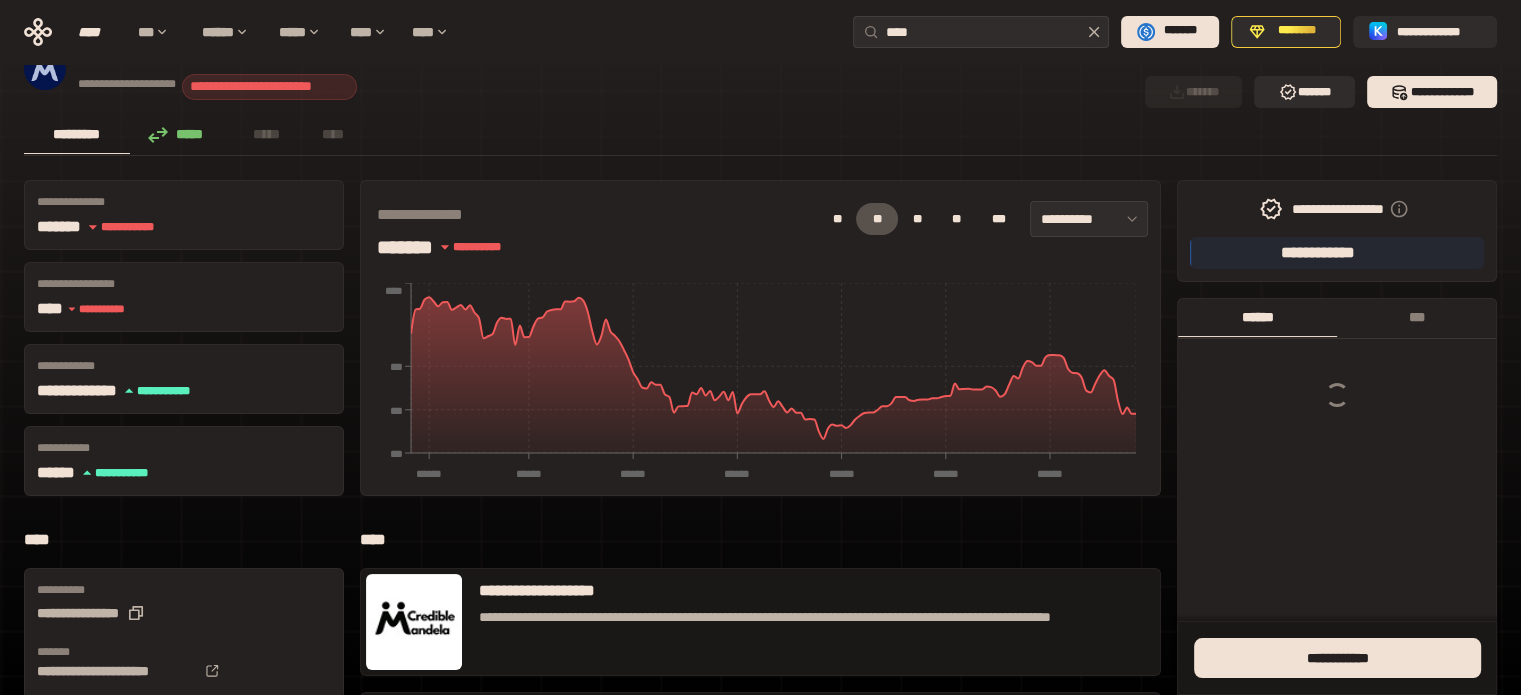 scroll, scrollTop: 0, scrollLeft: 0, axis: both 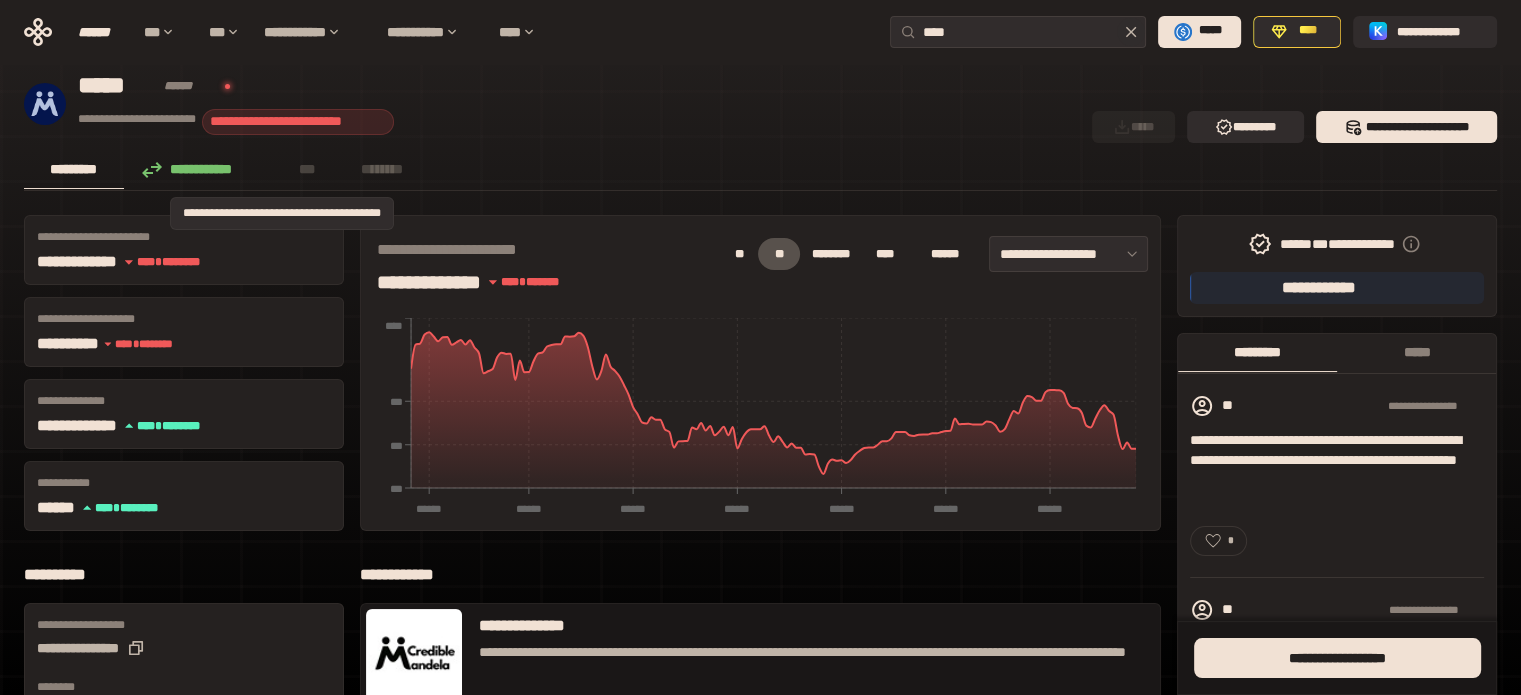 click on "***" at bounding box center [307, 169] 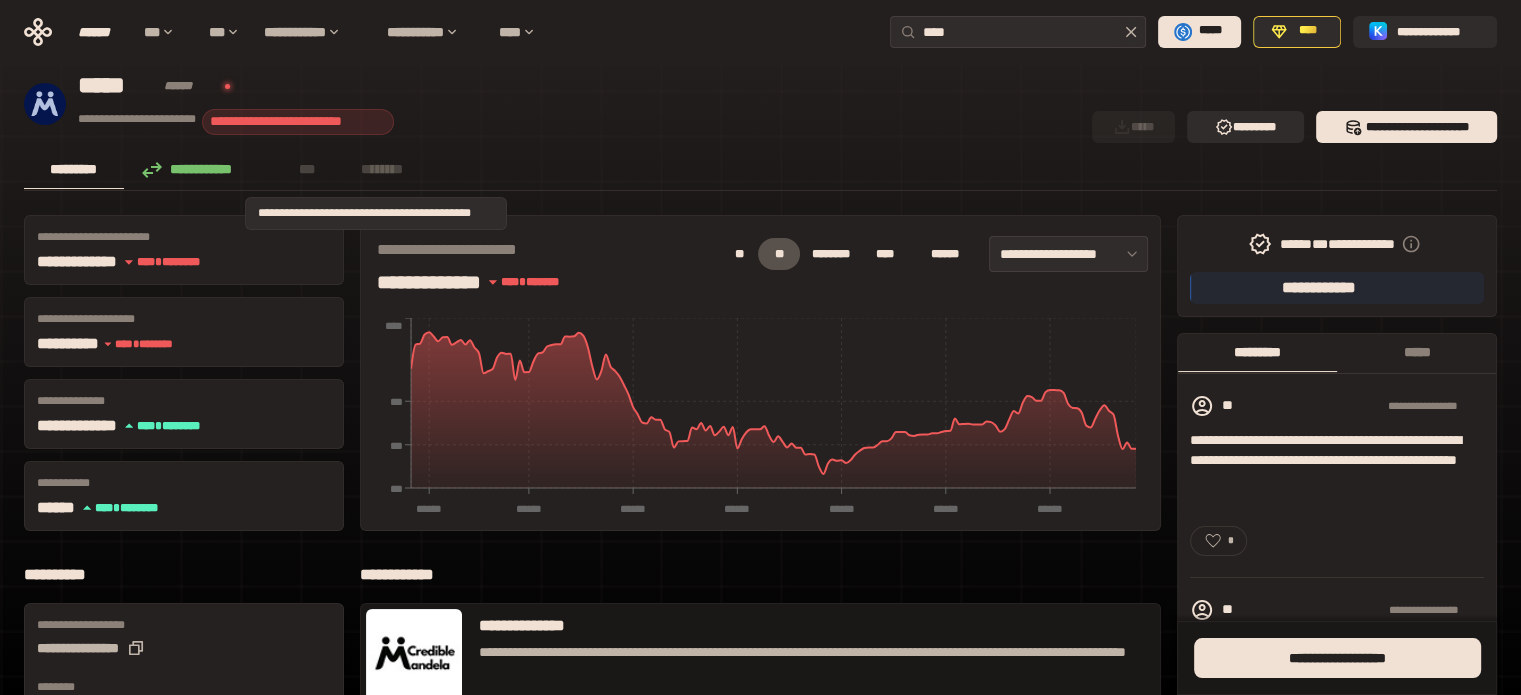 click on "********" at bounding box center (382, 169) 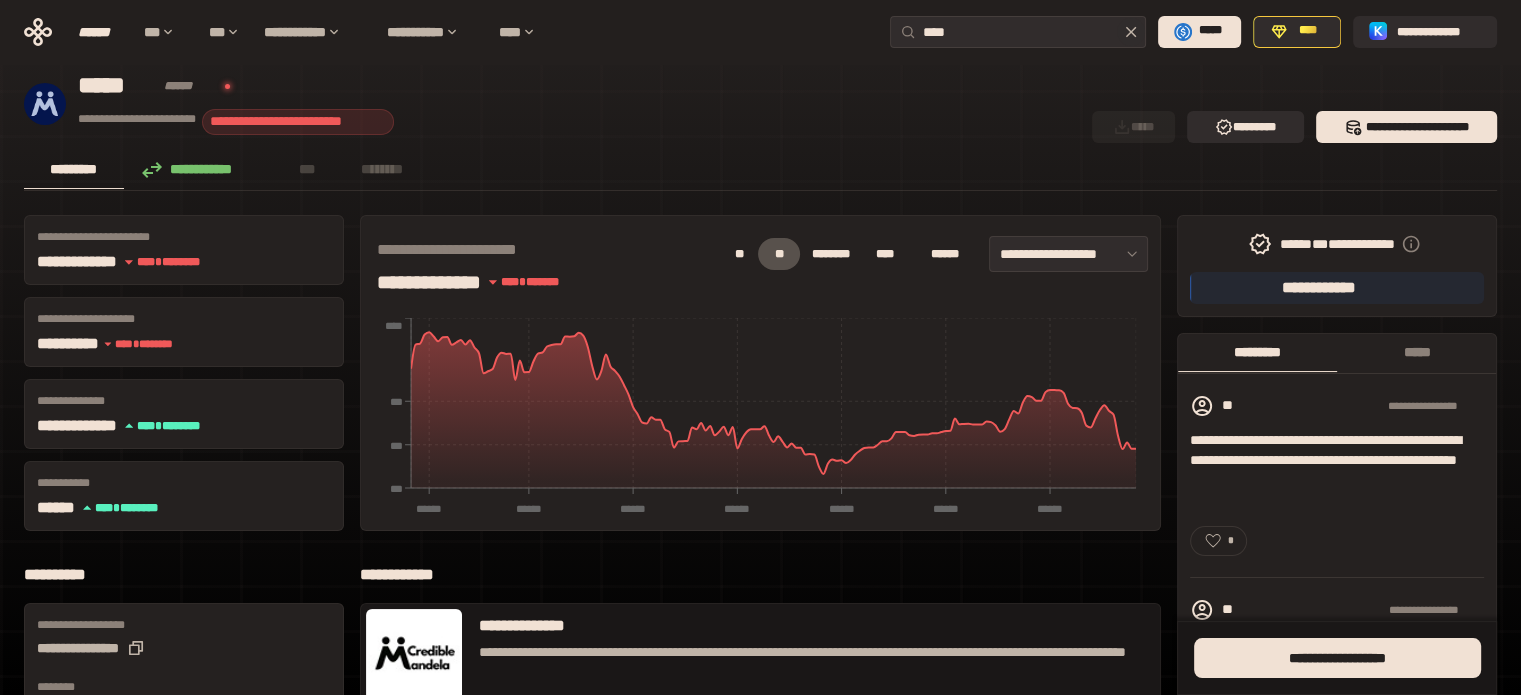 click on "**********" at bounding box center [201, 169] 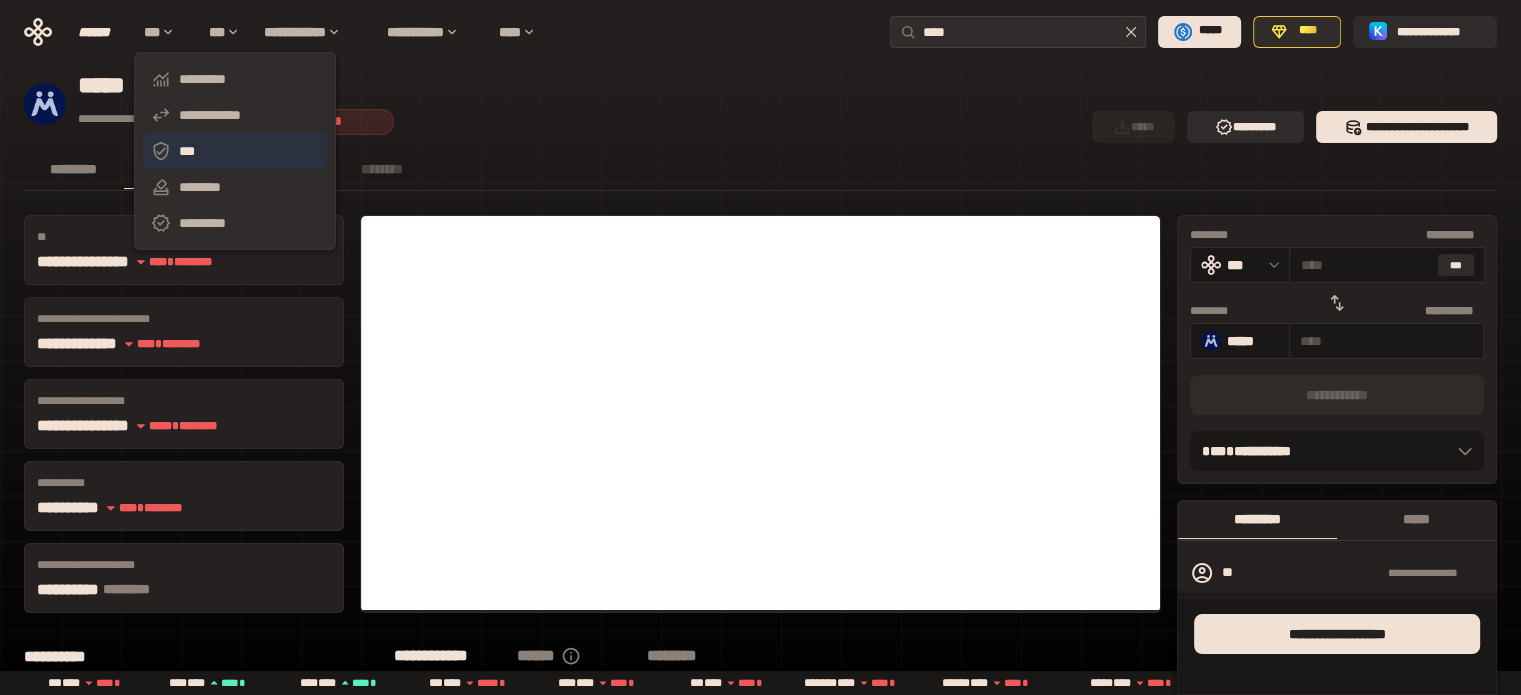 click on "***" at bounding box center (187, 151) 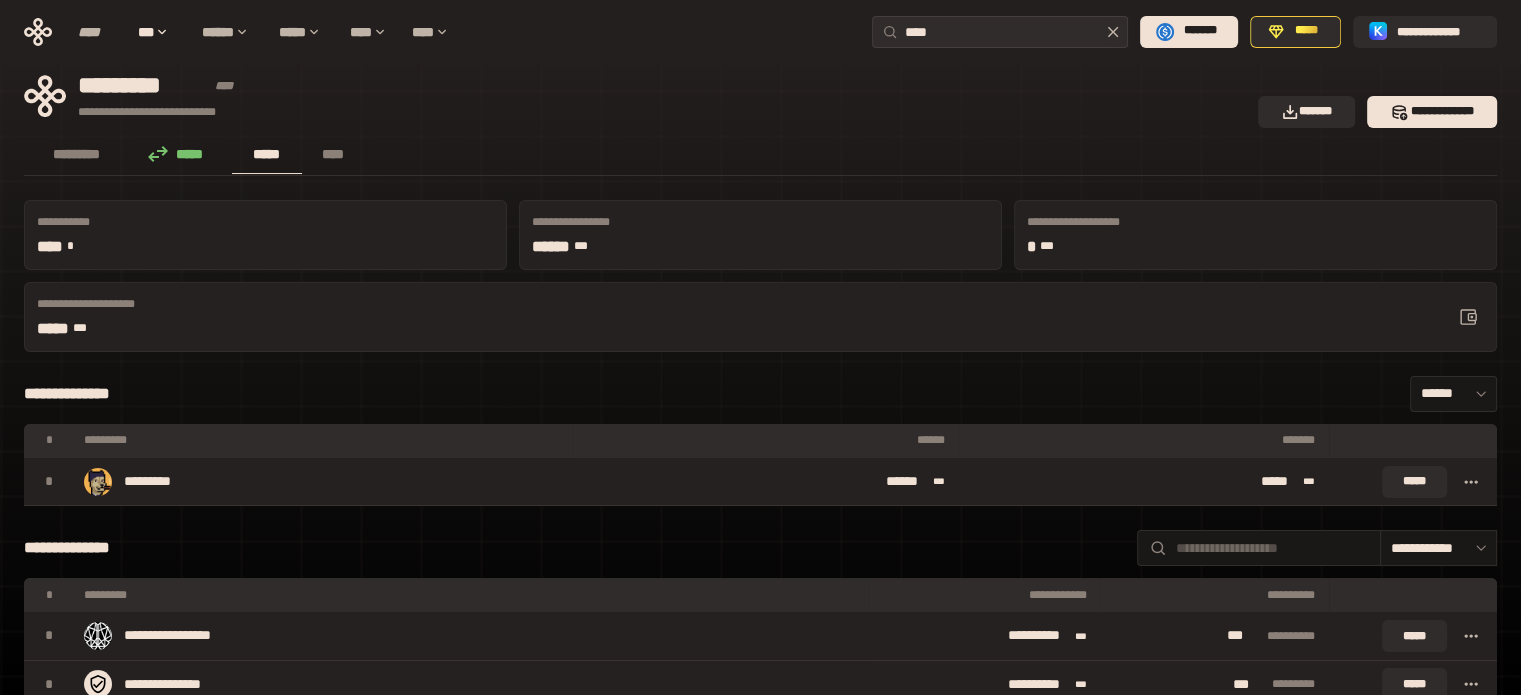 click on "**********" at bounding box center (760, 32) 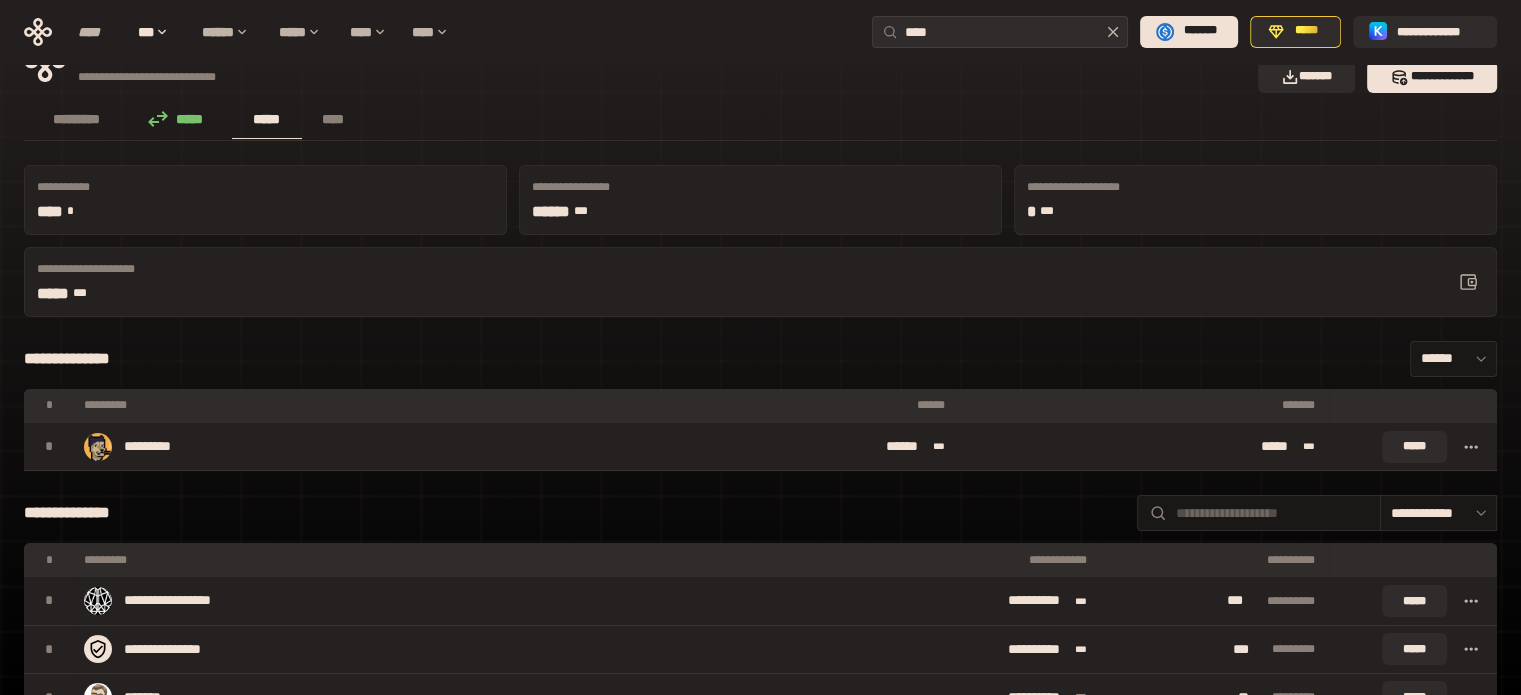 scroll, scrollTop: 0, scrollLeft: 0, axis: both 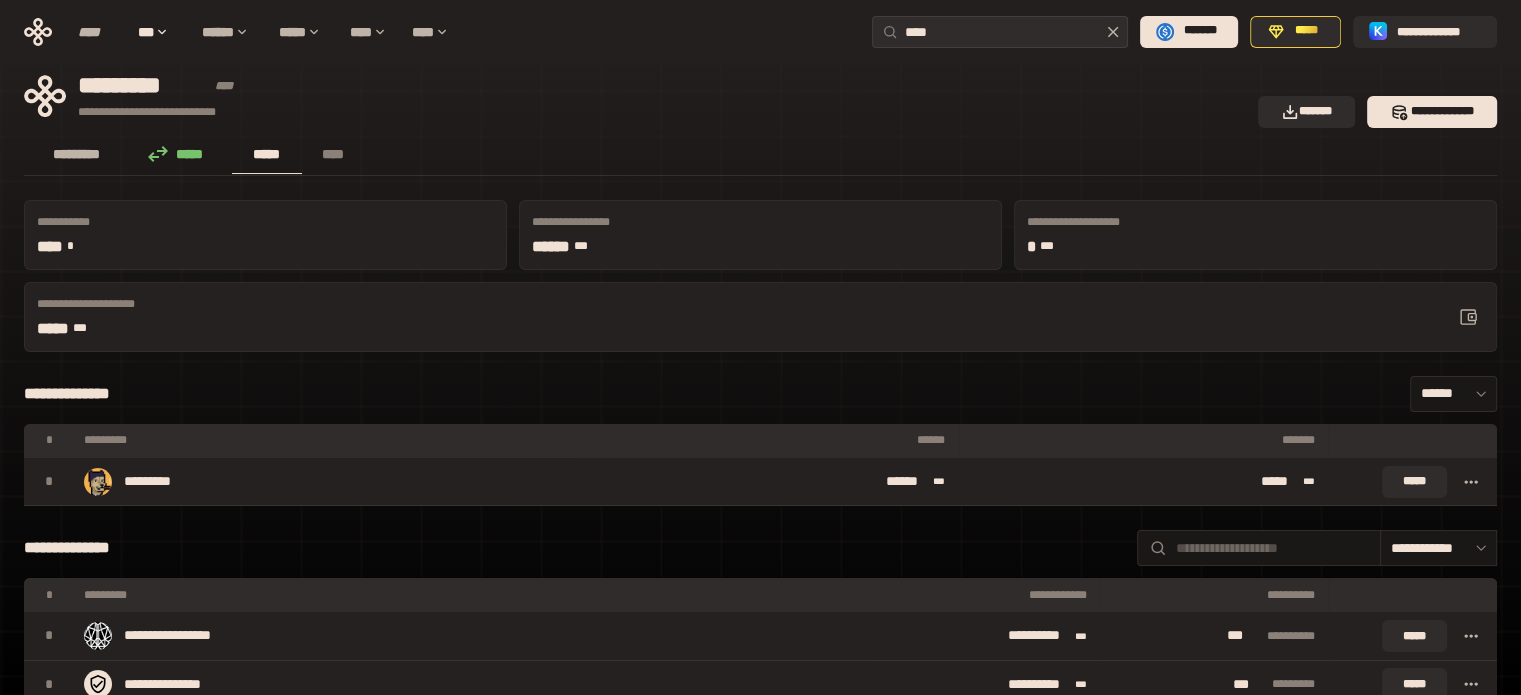 click on "*********" at bounding box center [77, 154] 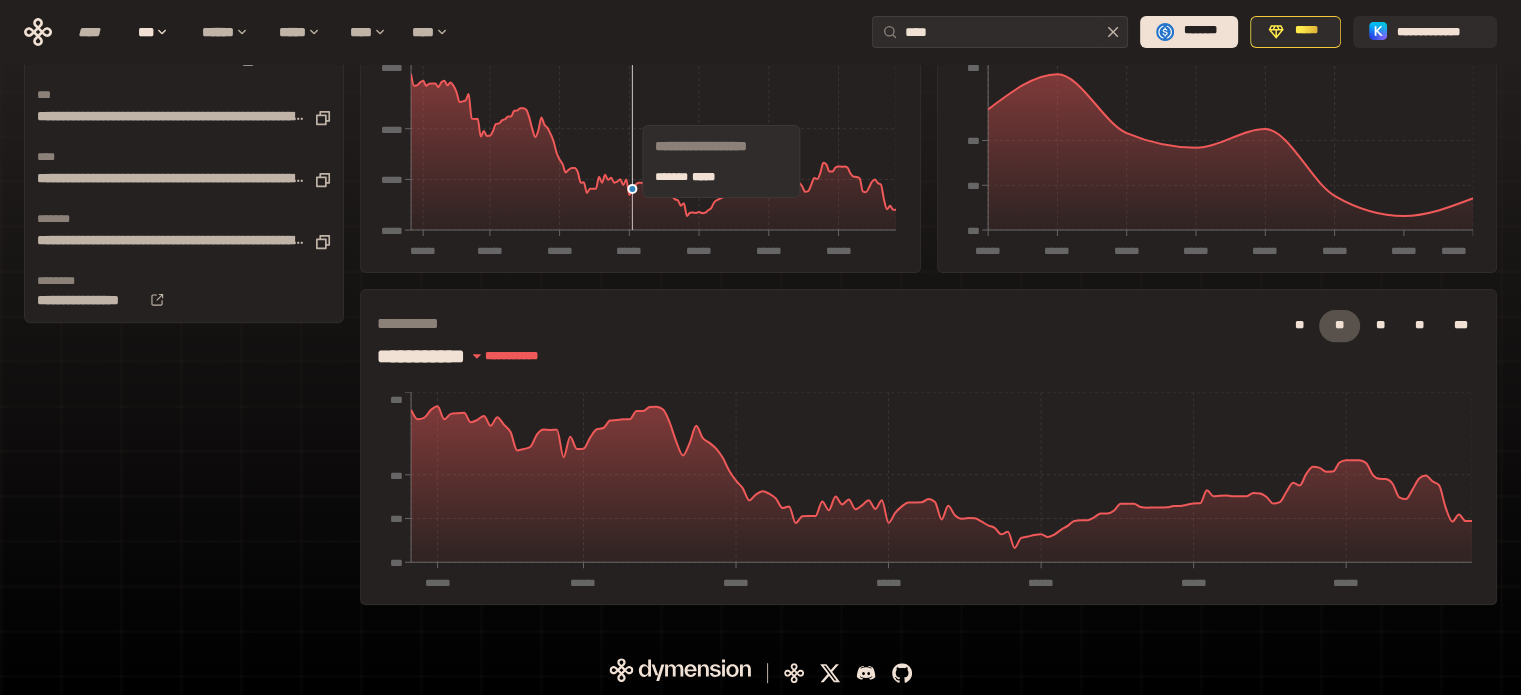 scroll, scrollTop: 31, scrollLeft: 0, axis: vertical 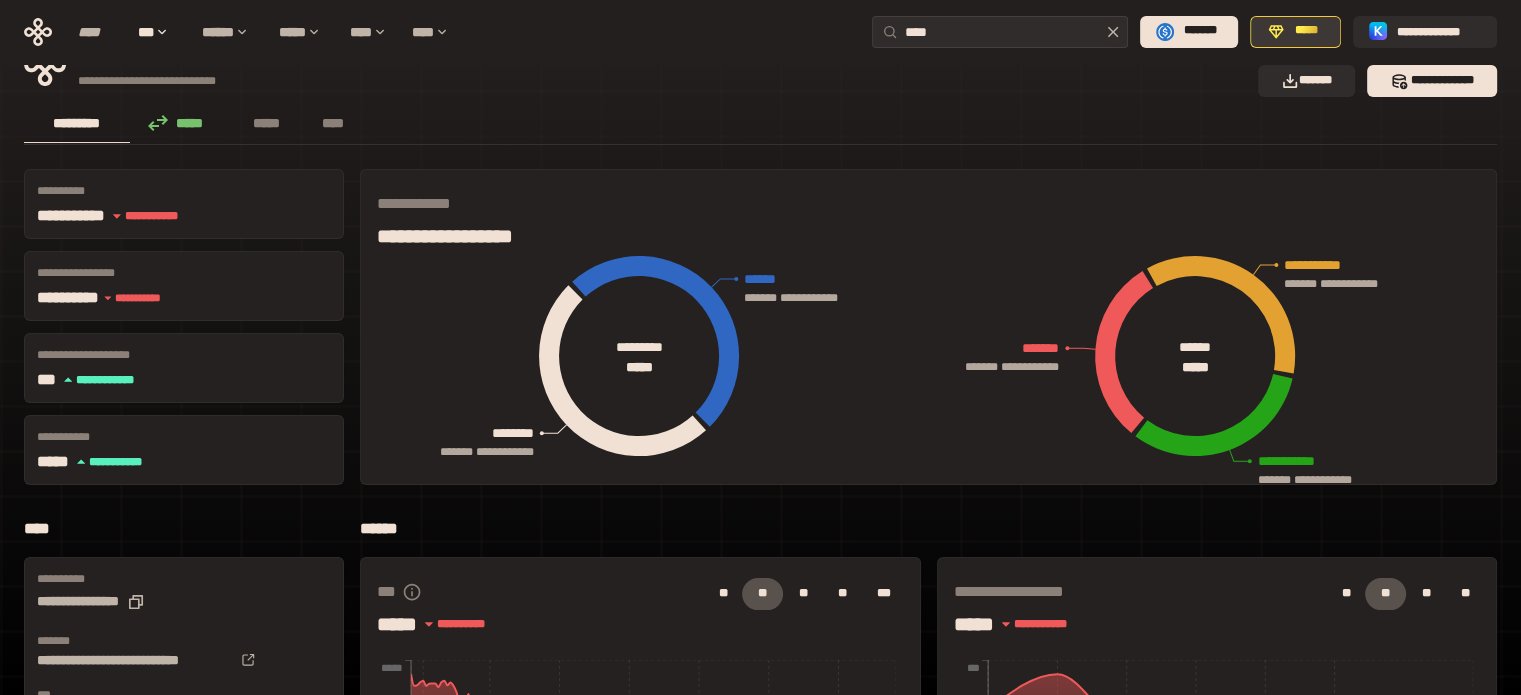 click on "*****" at bounding box center (1295, 32) 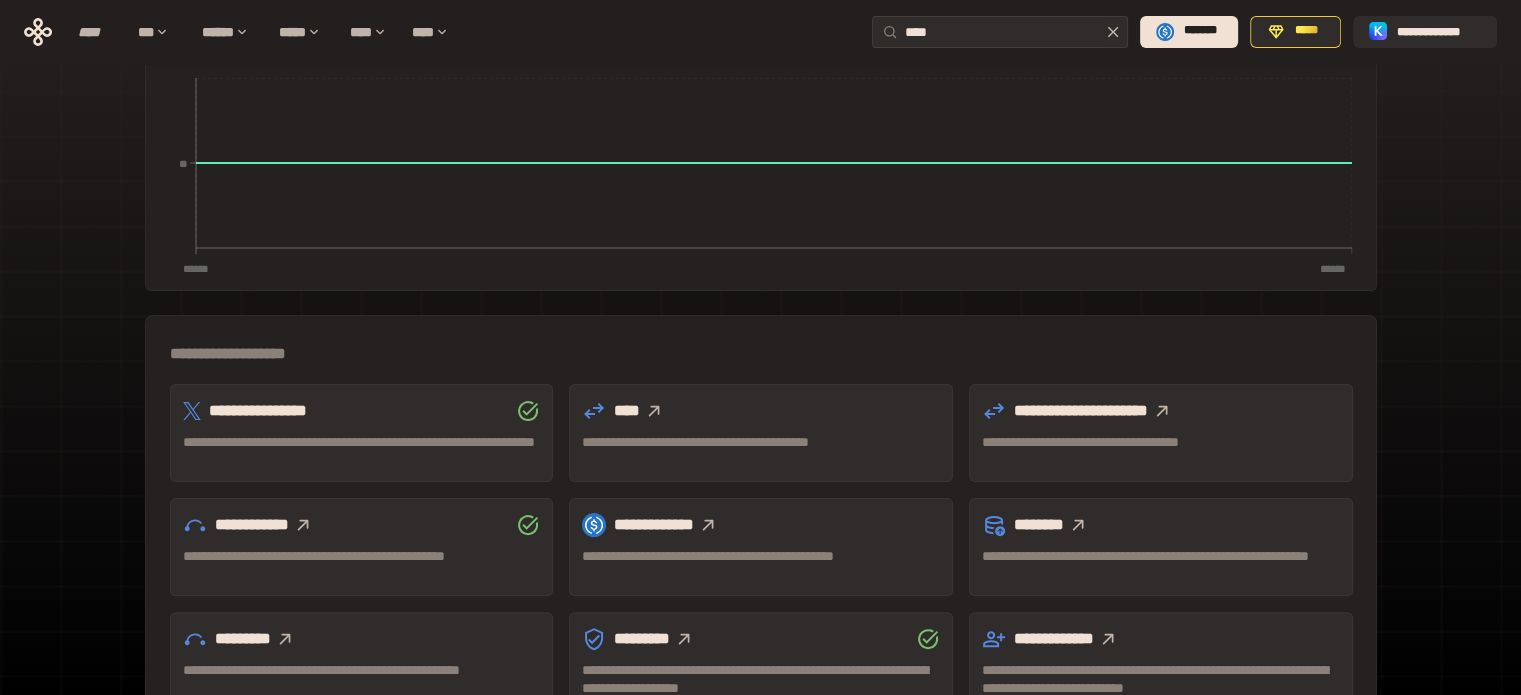 scroll, scrollTop: 531, scrollLeft: 0, axis: vertical 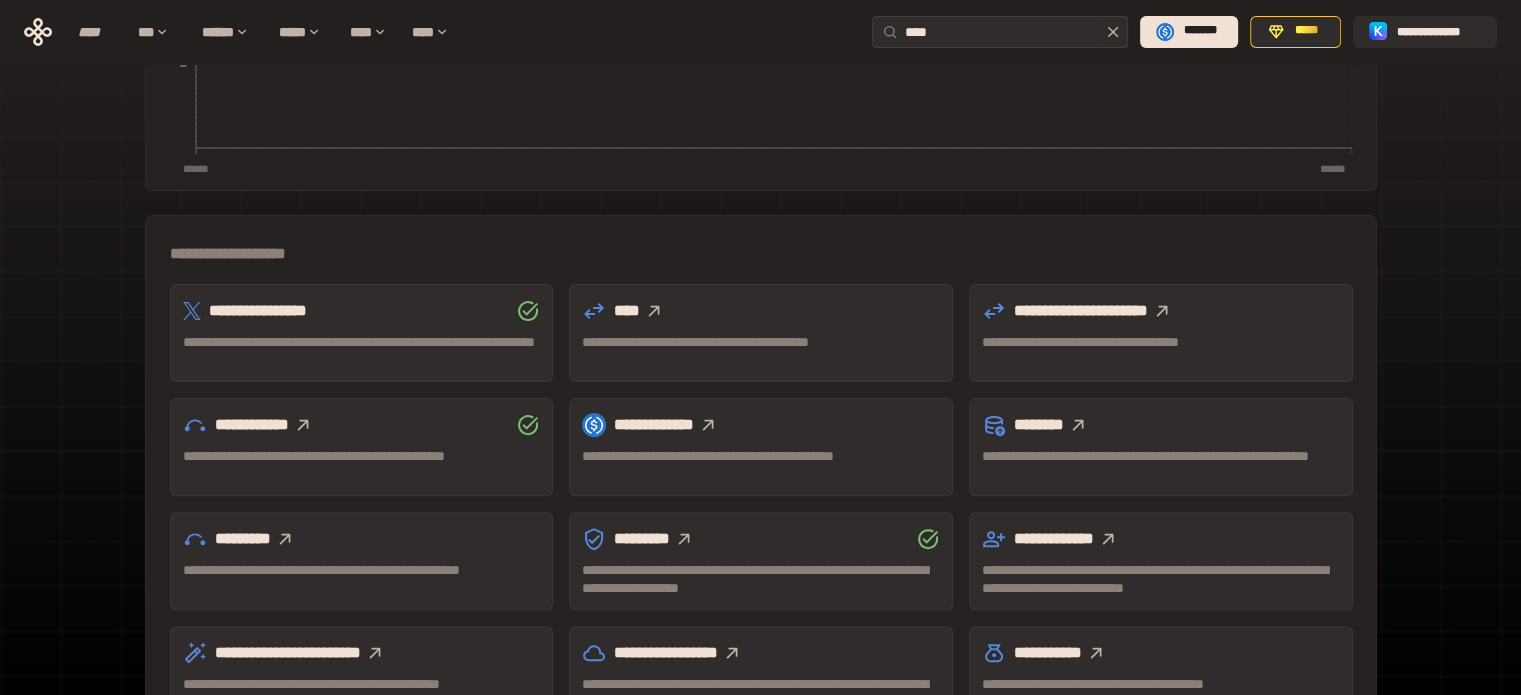click 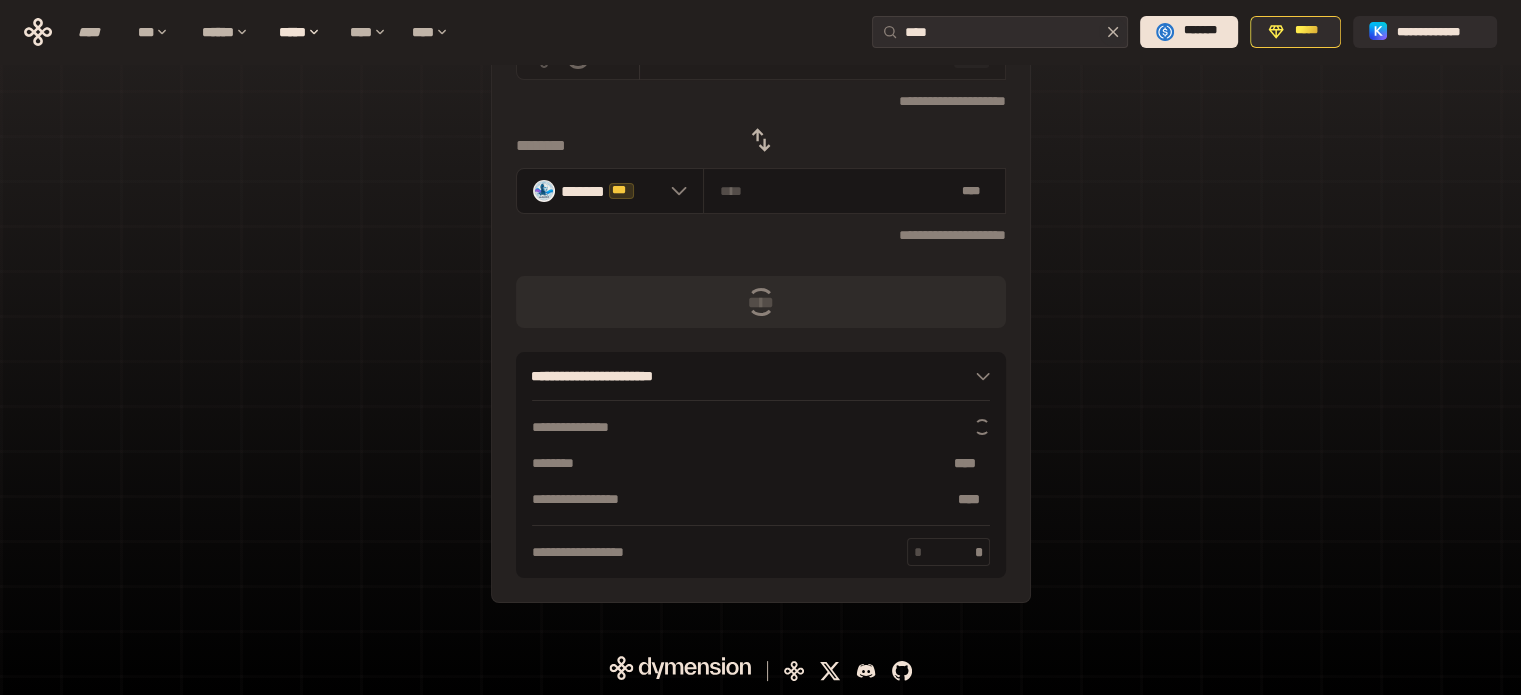 scroll, scrollTop: 0, scrollLeft: 0, axis: both 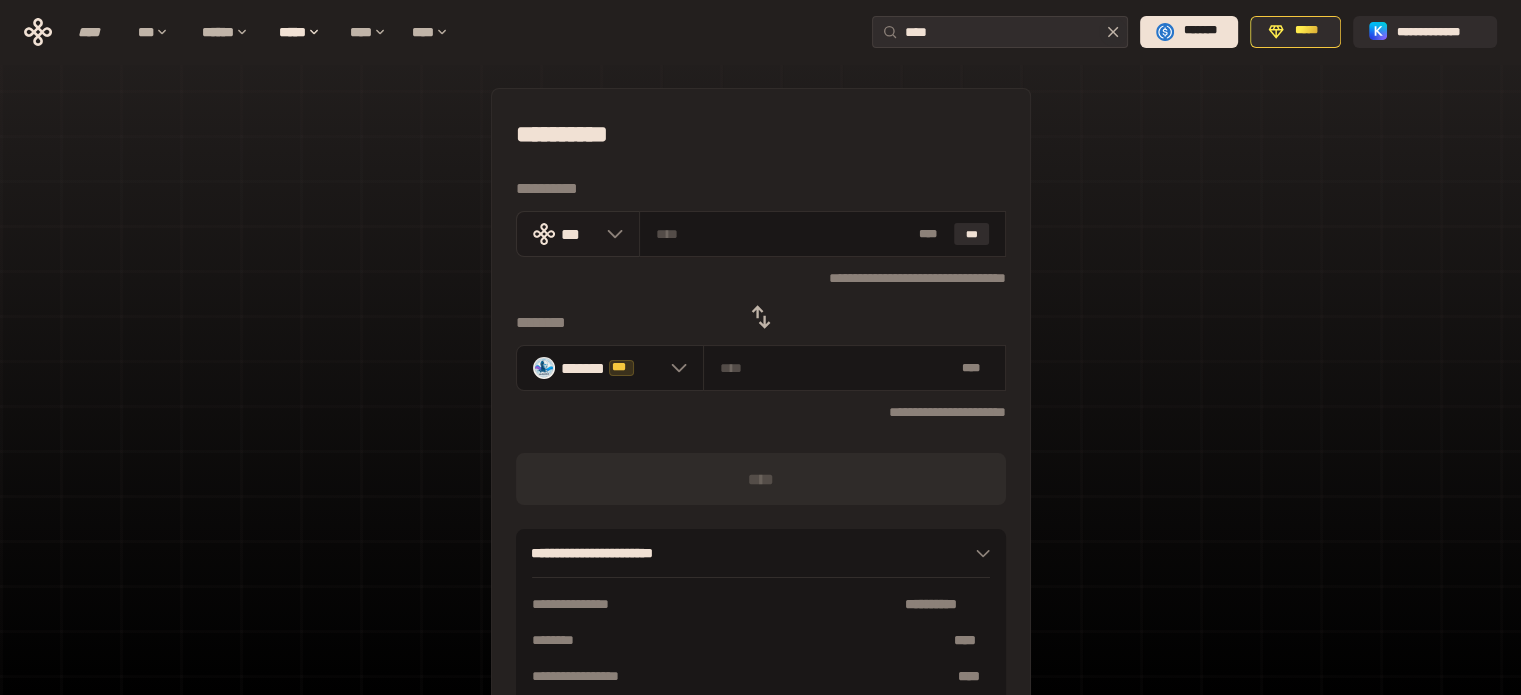click 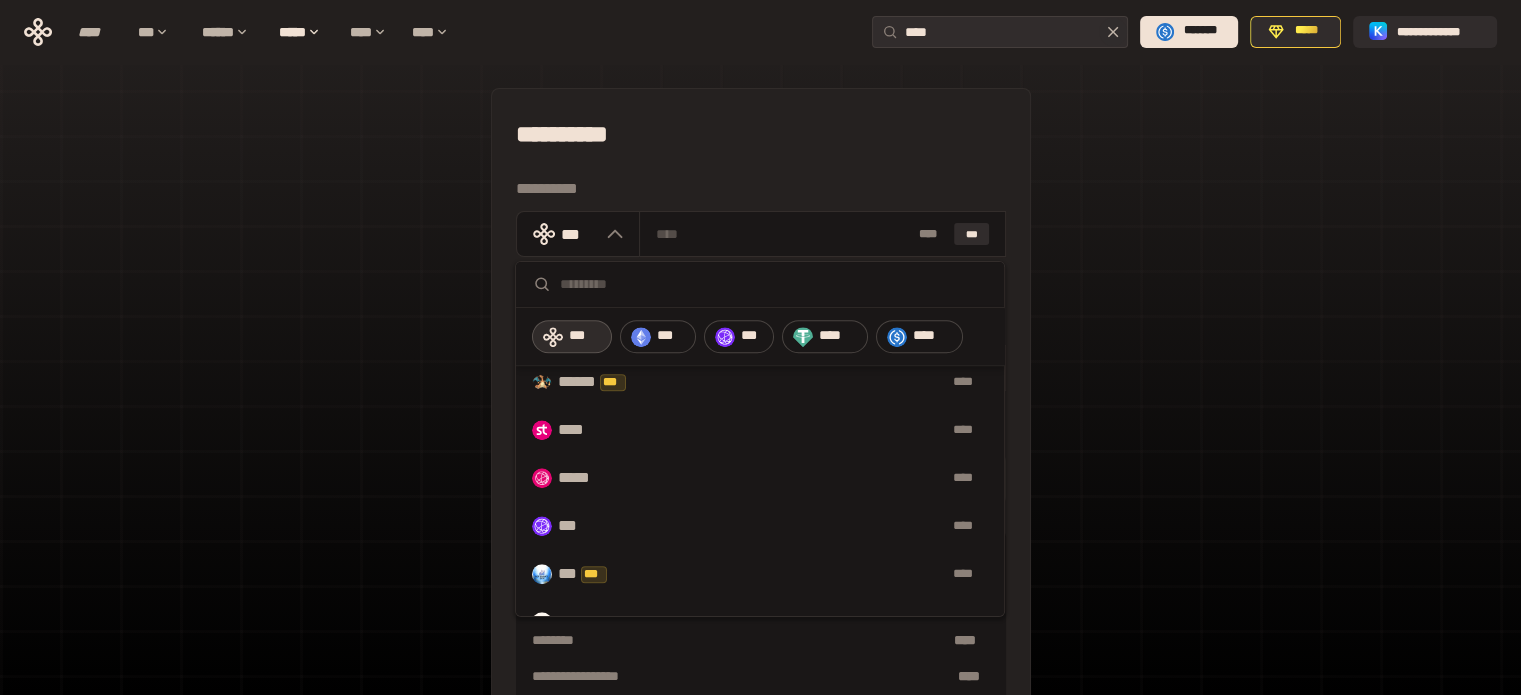 scroll, scrollTop: 1685, scrollLeft: 0, axis: vertical 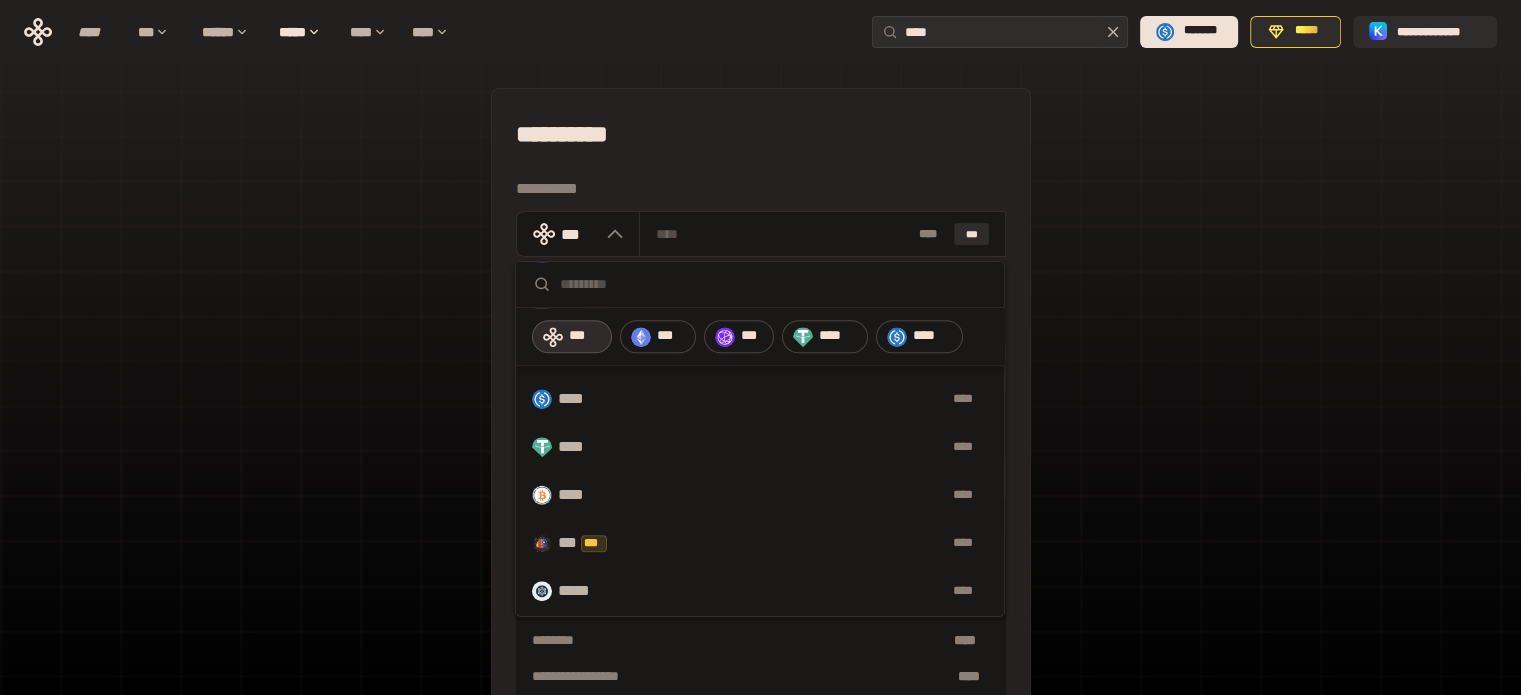 click on "**********" at bounding box center (761, 434) 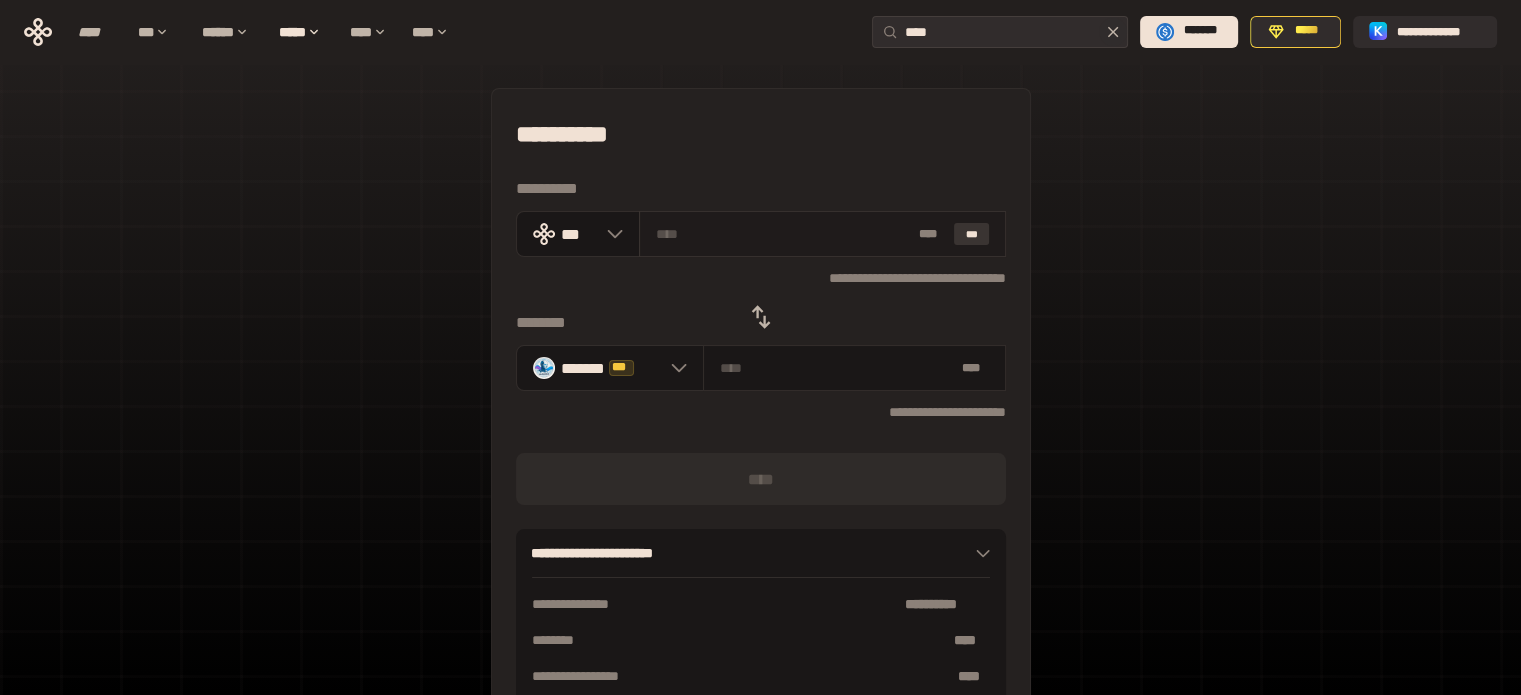 click on "***" at bounding box center [972, 234] 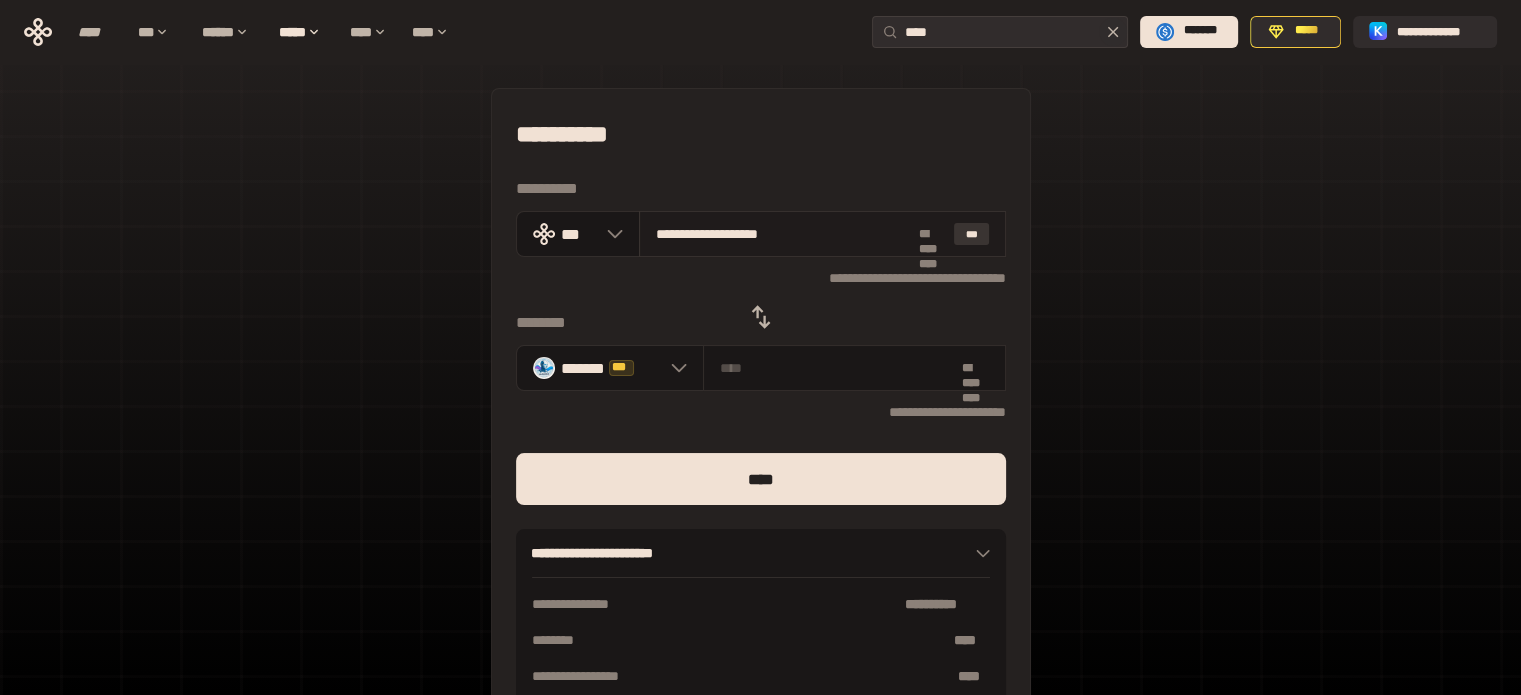 type on "**********" 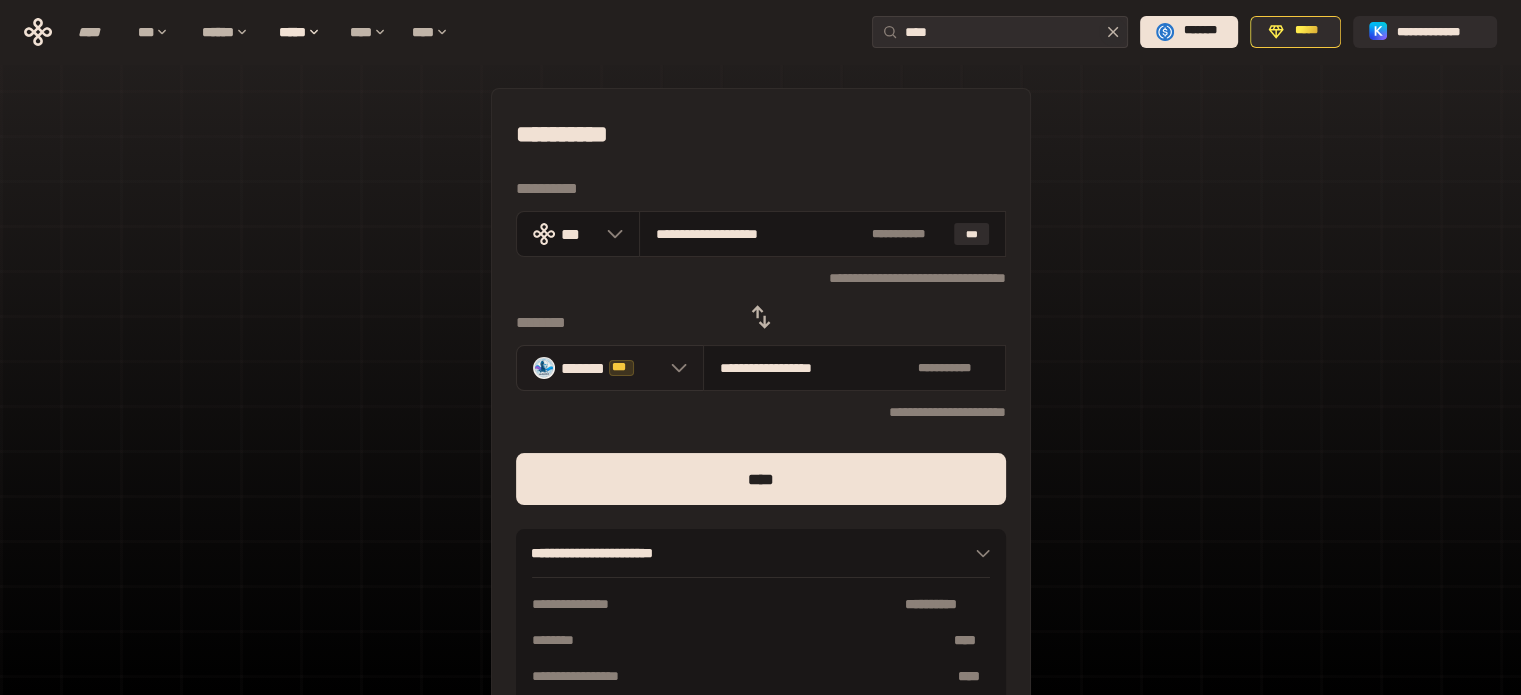 click 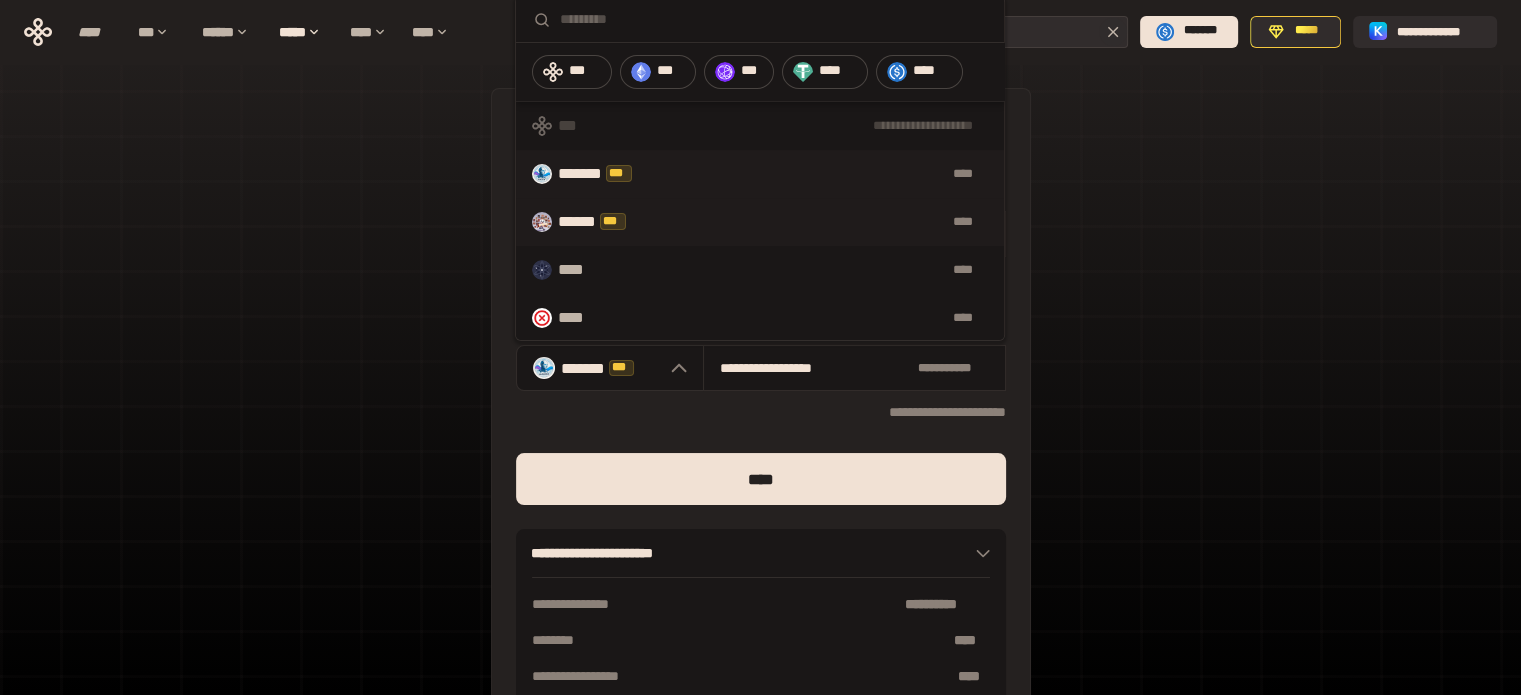 click on "****" at bounding box center (822, 222) 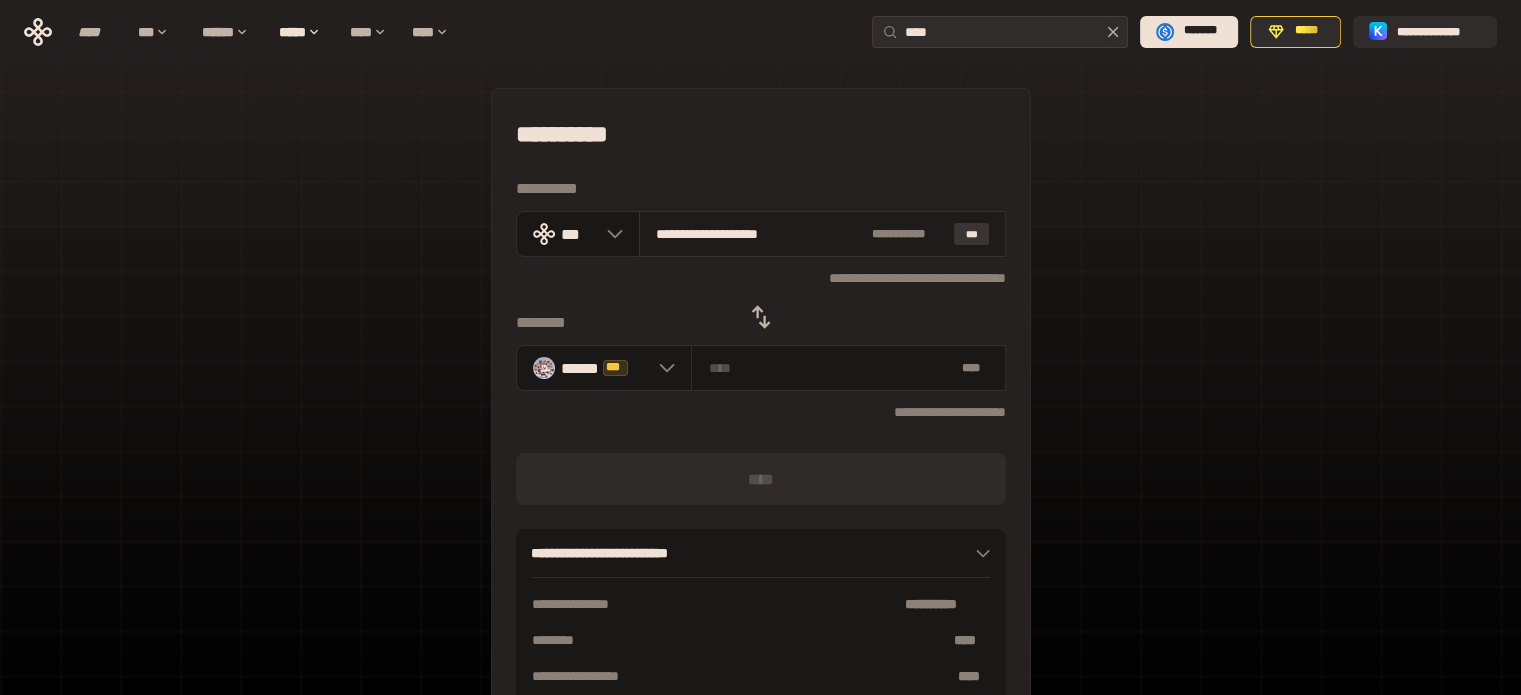 click on "***" at bounding box center [972, 234] 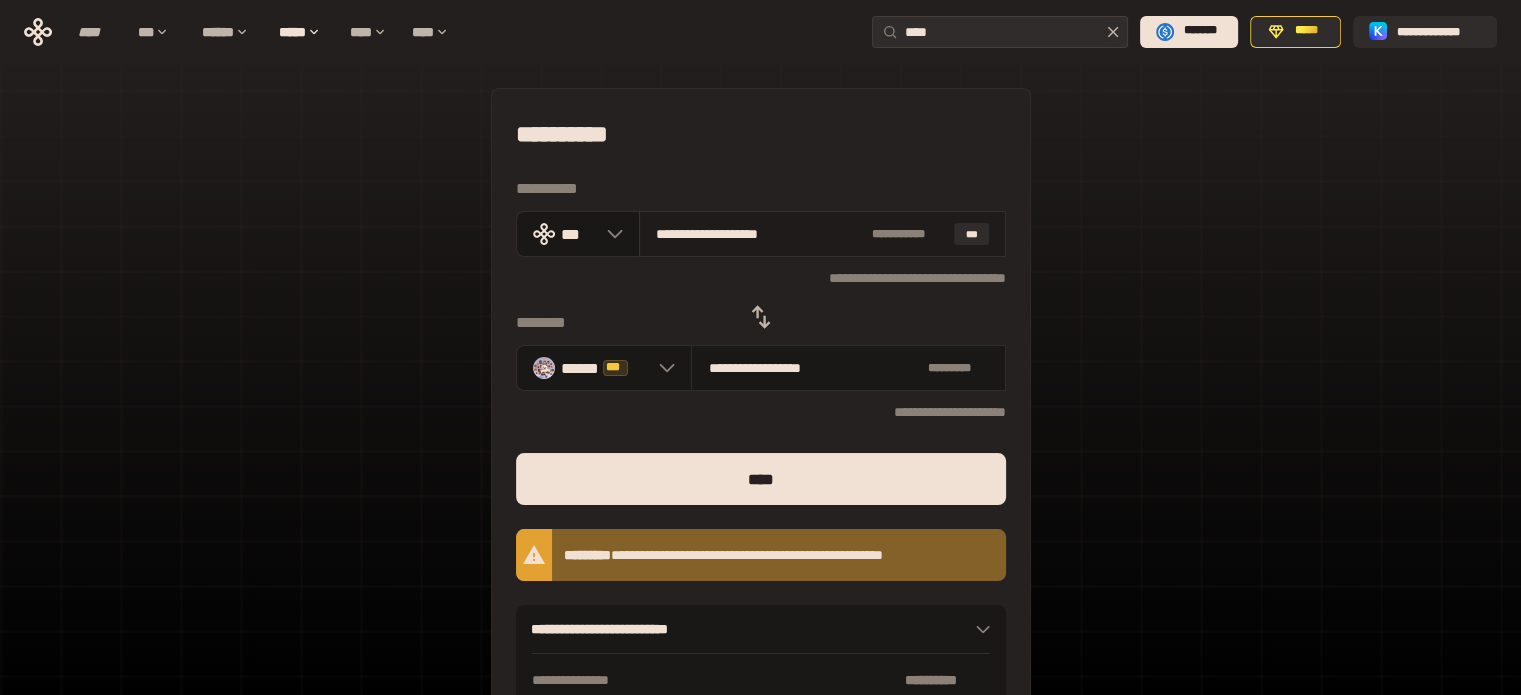 drag, startPoint x: 829, startPoint y: 229, endPoint x: 653, endPoint y: 238, distance: 176.22997 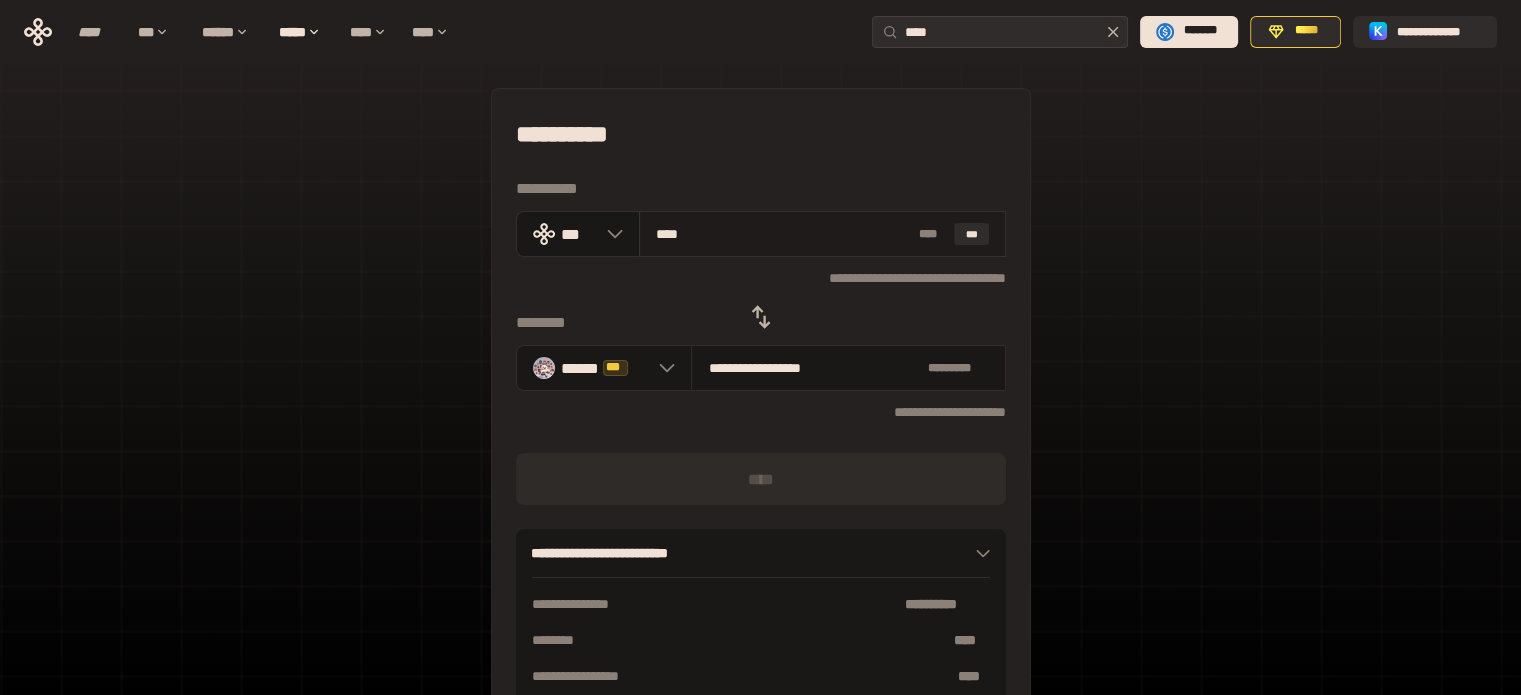 type on "*****" 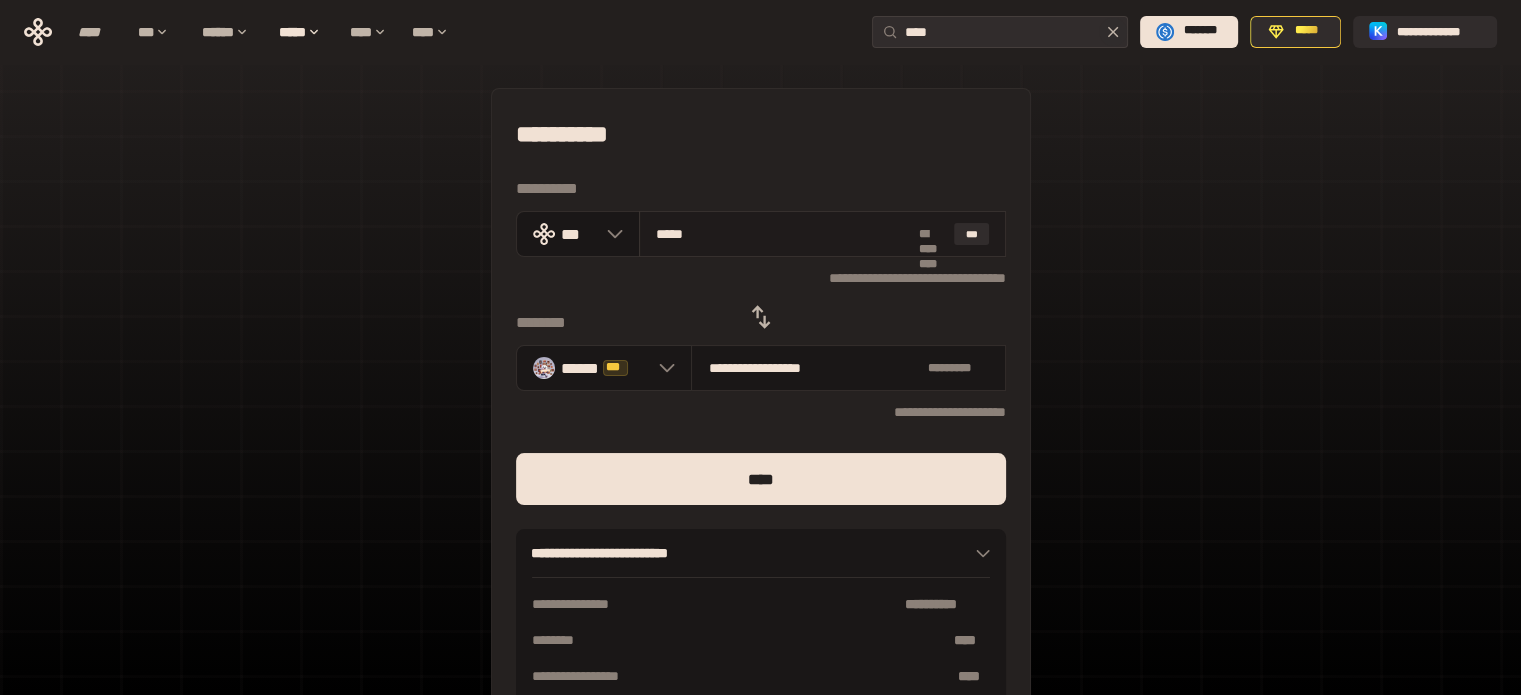 type on "**********" 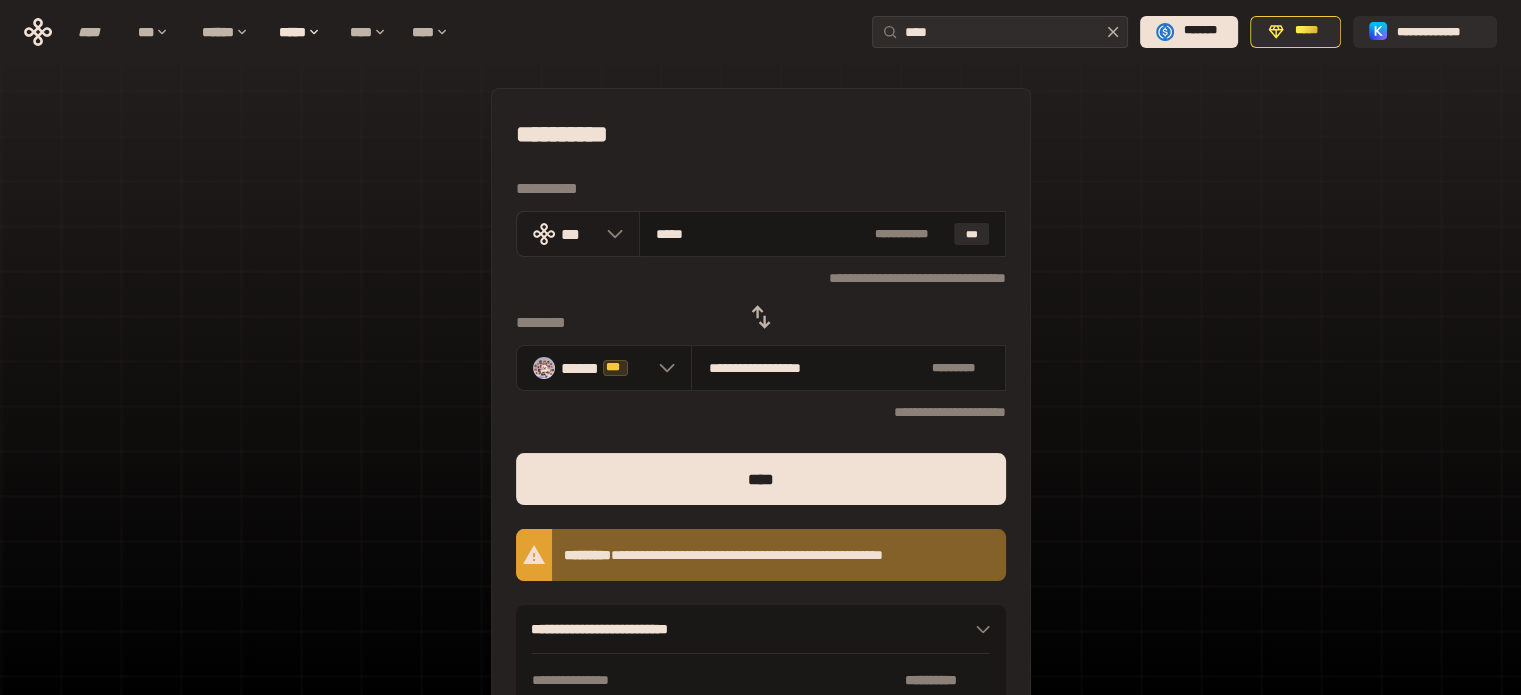 type on "*****" 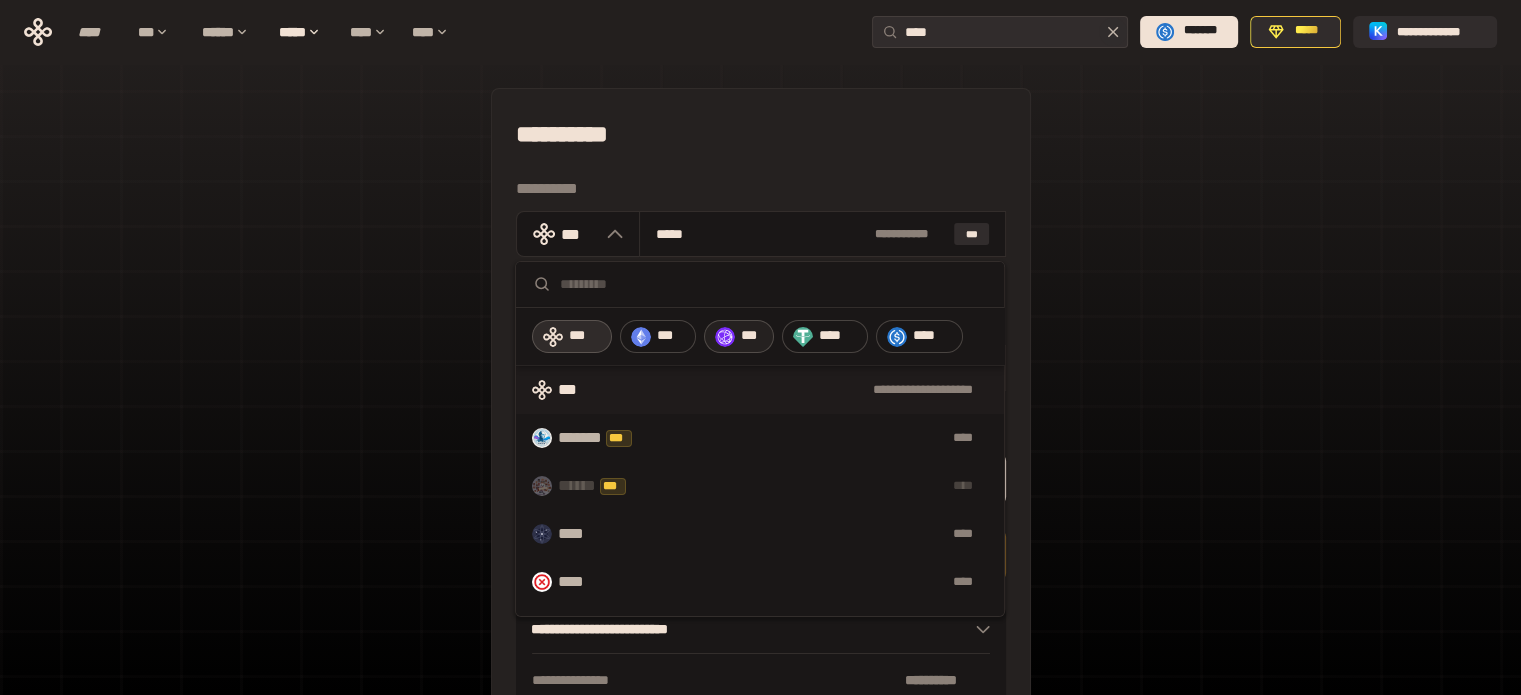 click on "***" at bounding box center [752, 336] 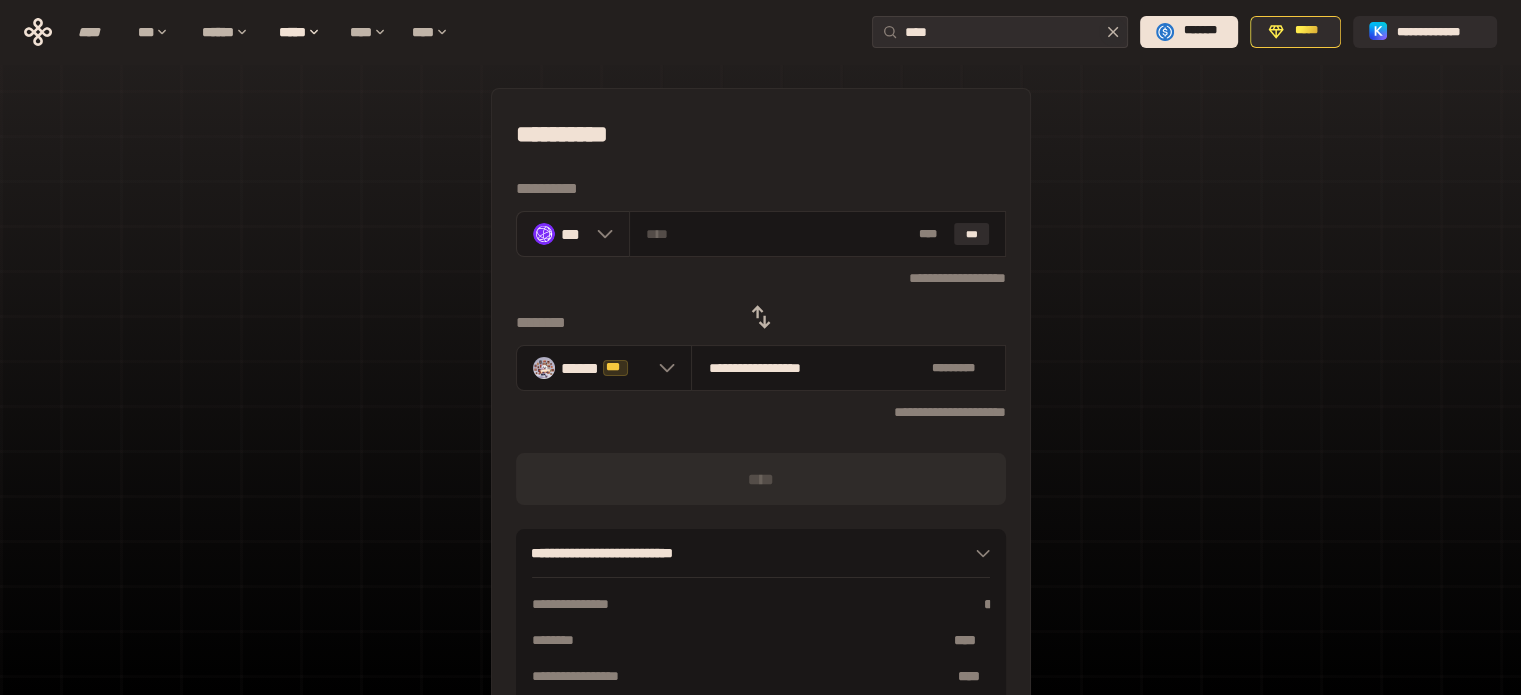 click at bounding box center (600, 234) 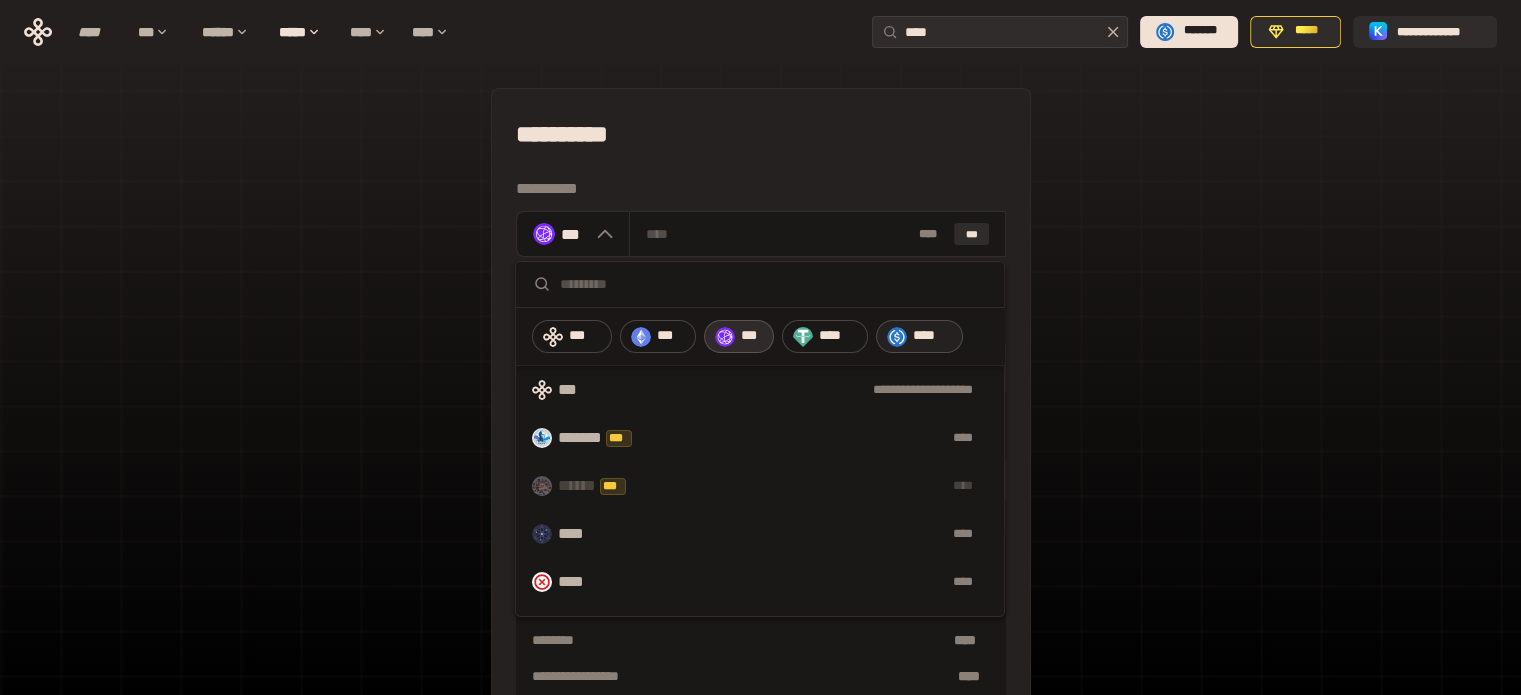 click on "****" at bounding box center (919, 337) 